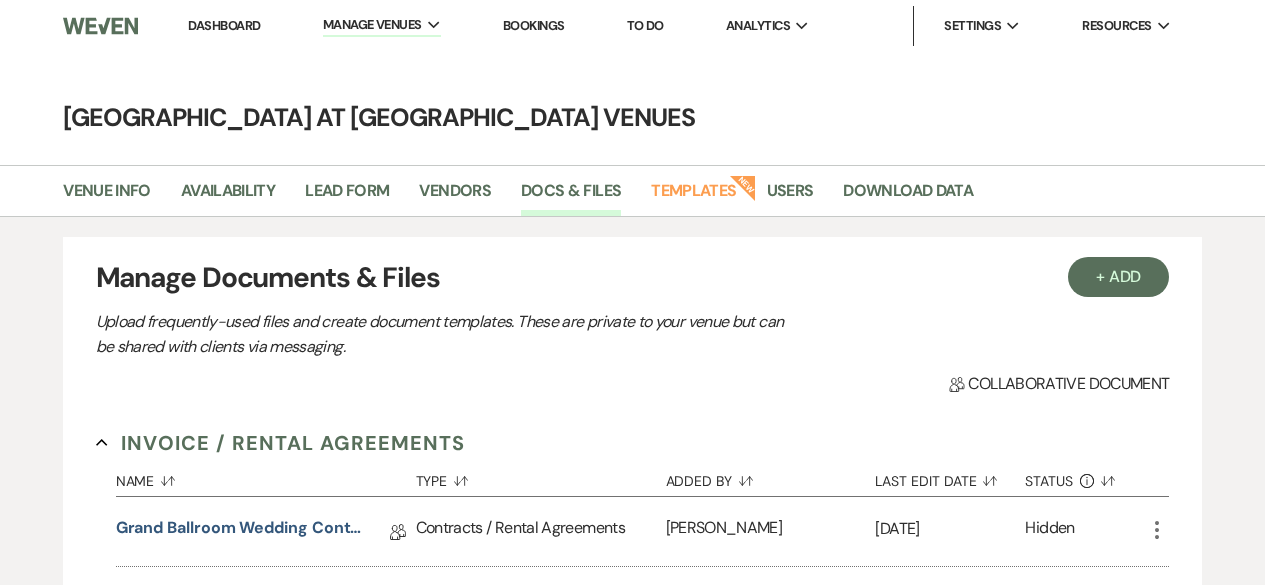 scroll, scrollTop: 0, scrollLeft: 0, axis: both 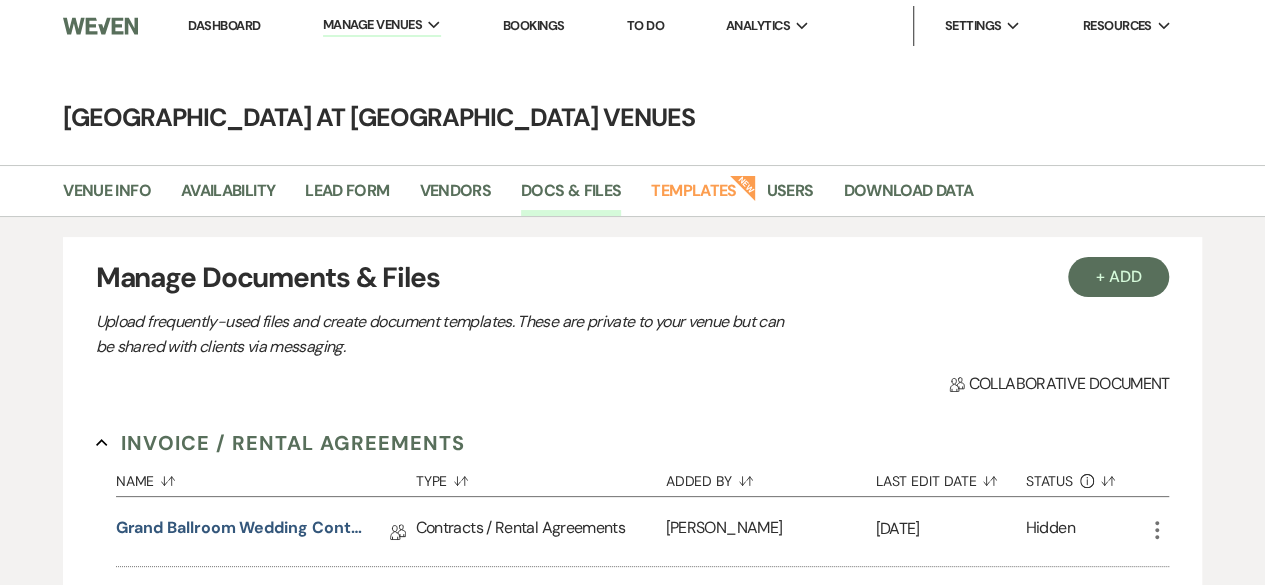 click on "Dashboard" at bounding box center (224, 25) 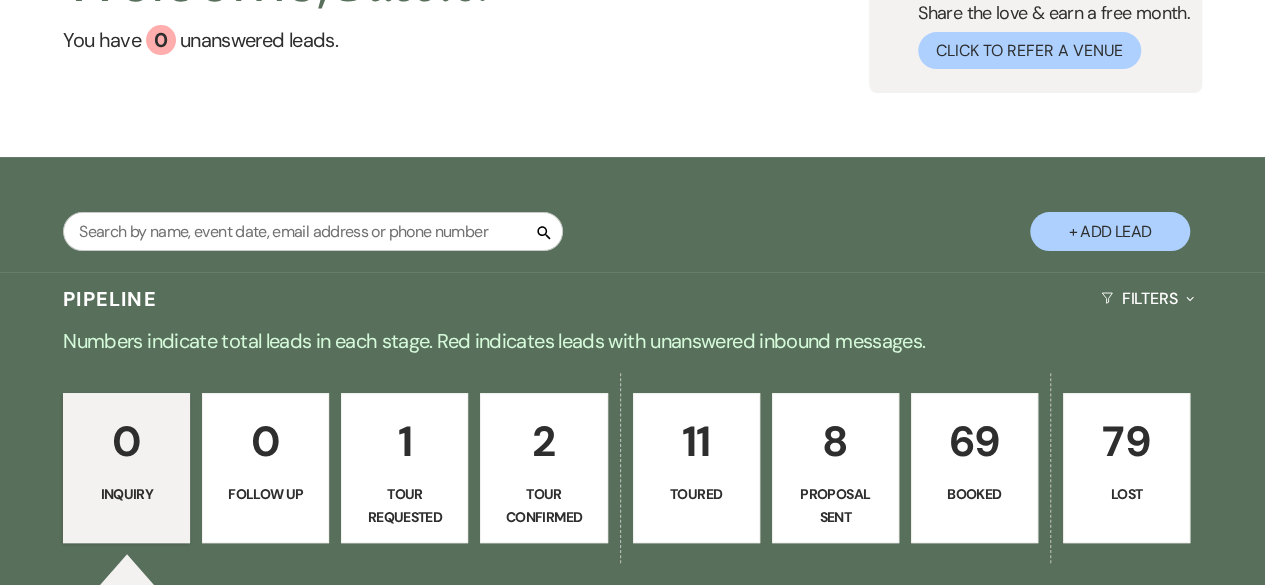 scroll, scrollTop: 400, scrollLeft: 0, axis: vertical 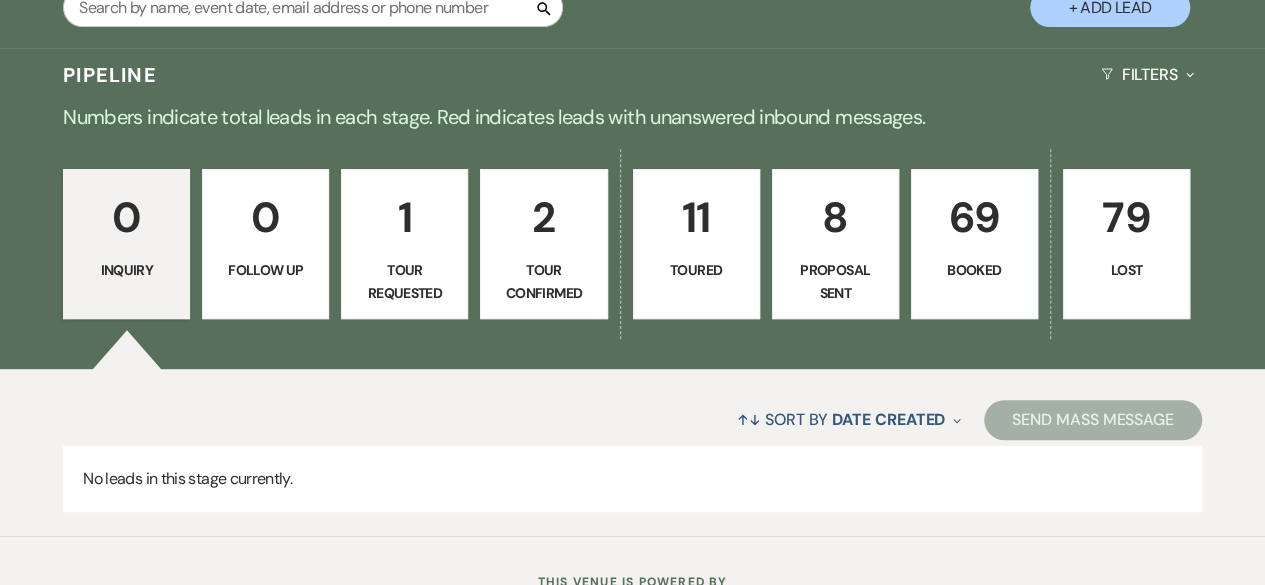 click on "11" at bounding box center (696, 217) 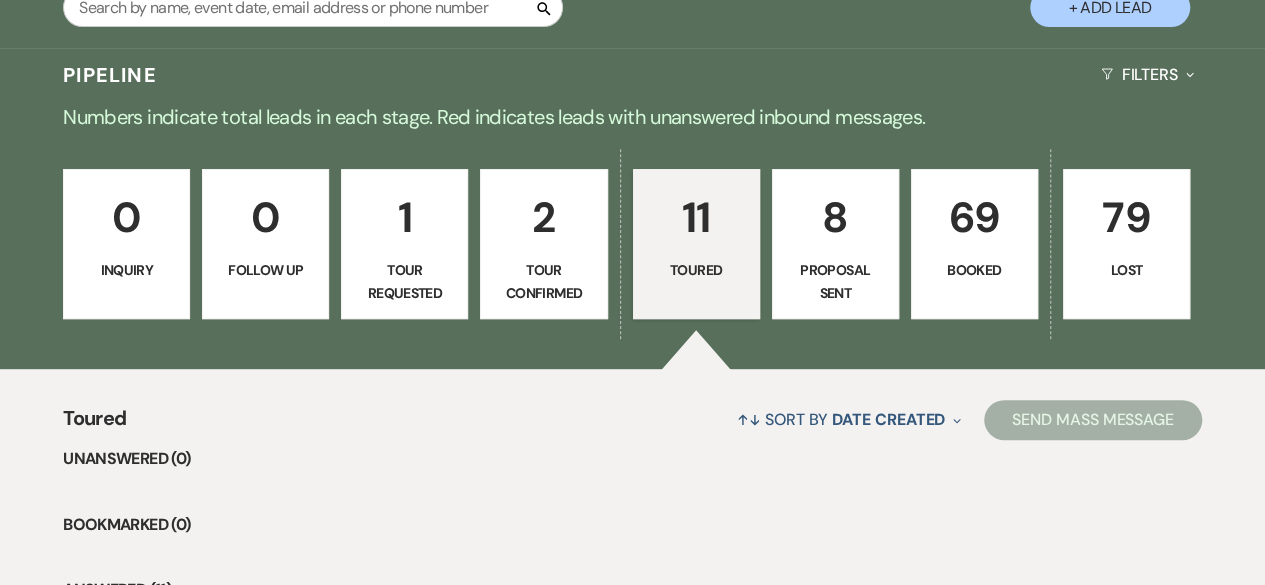 scroll, scrollTop: 800, scrollLeft: 0, axis: vertical 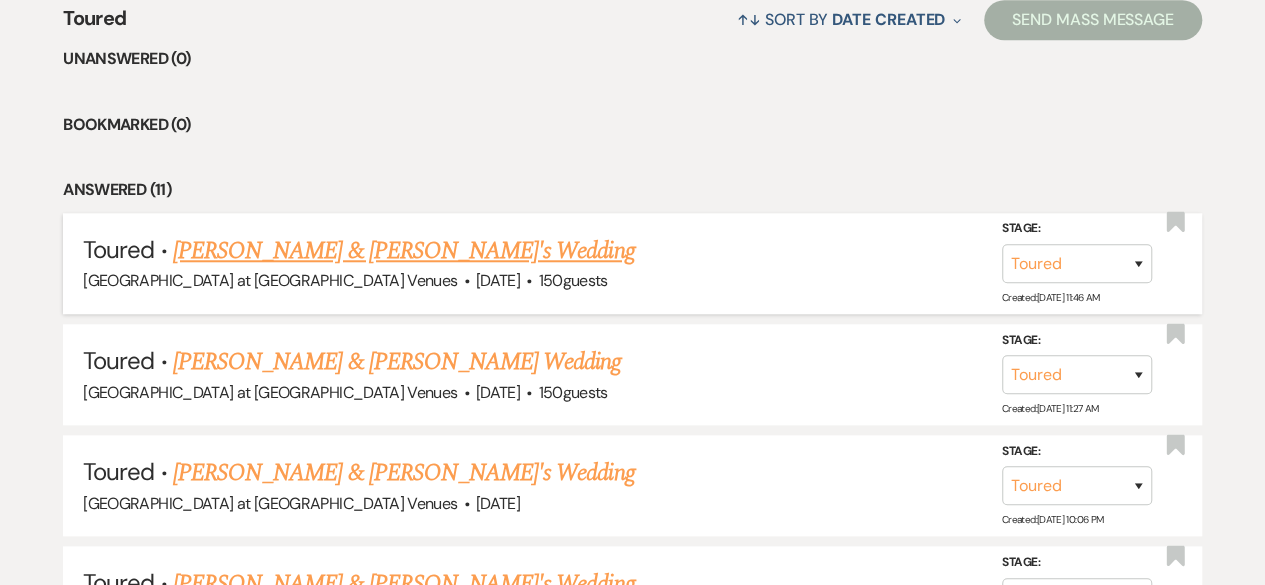 click on "[PERSON_NAME] & [PERSON_NAME]'s Wedding" at bounding box center (404, 251) 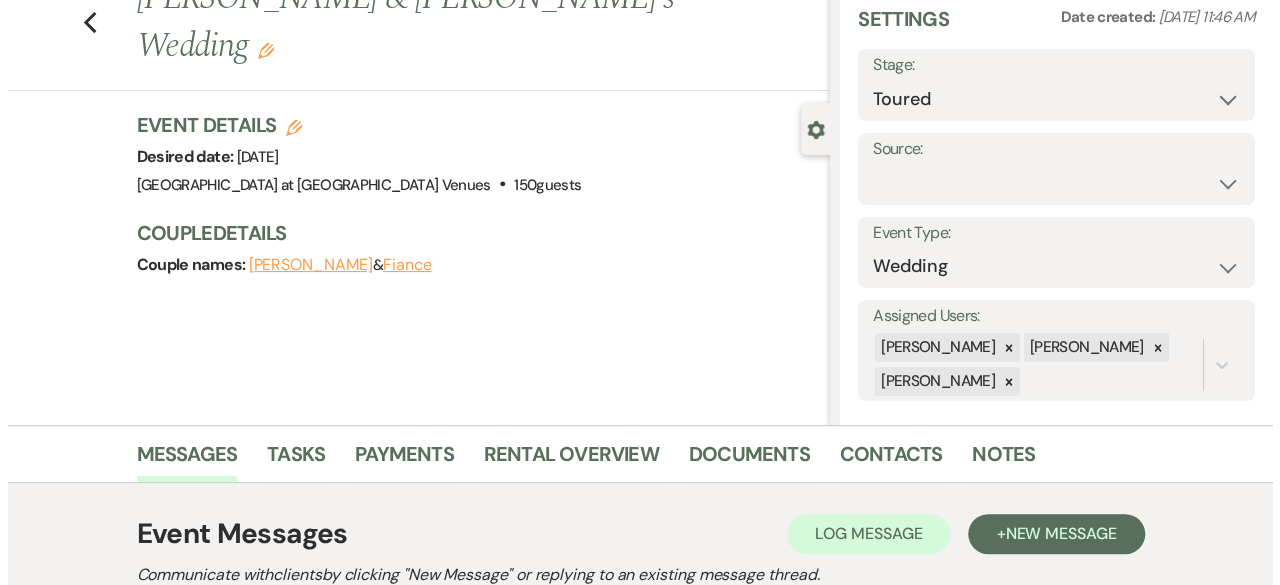 scroll, scrollTop: 300, scrollLeft: 0, axis: vertical 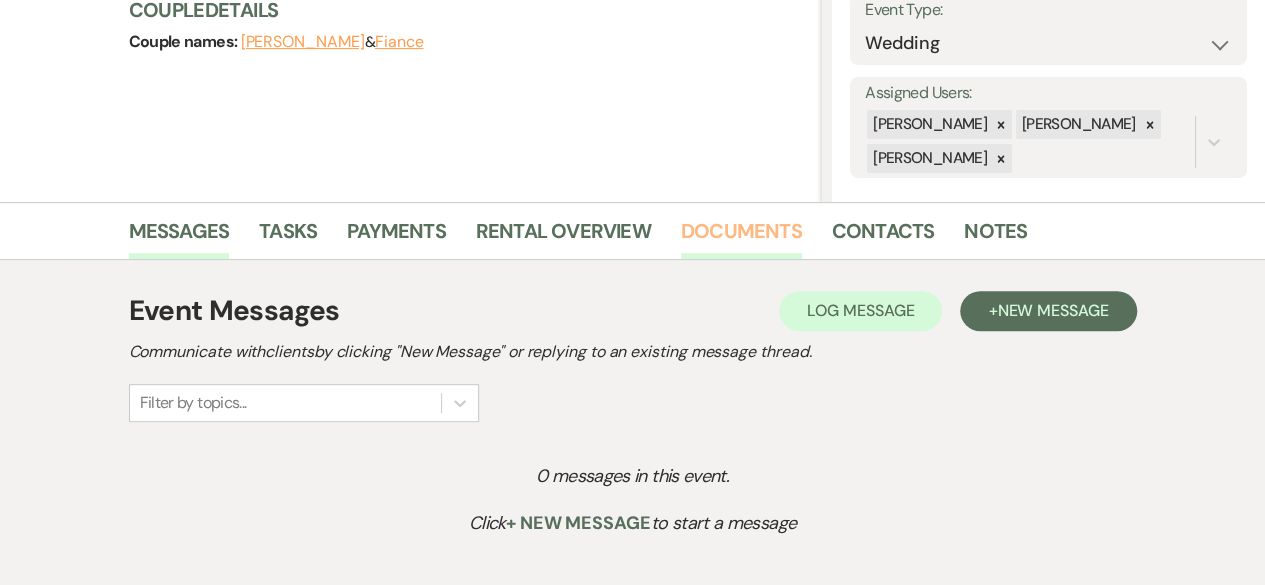 click on "Documents" at bounding box center (741, 237) 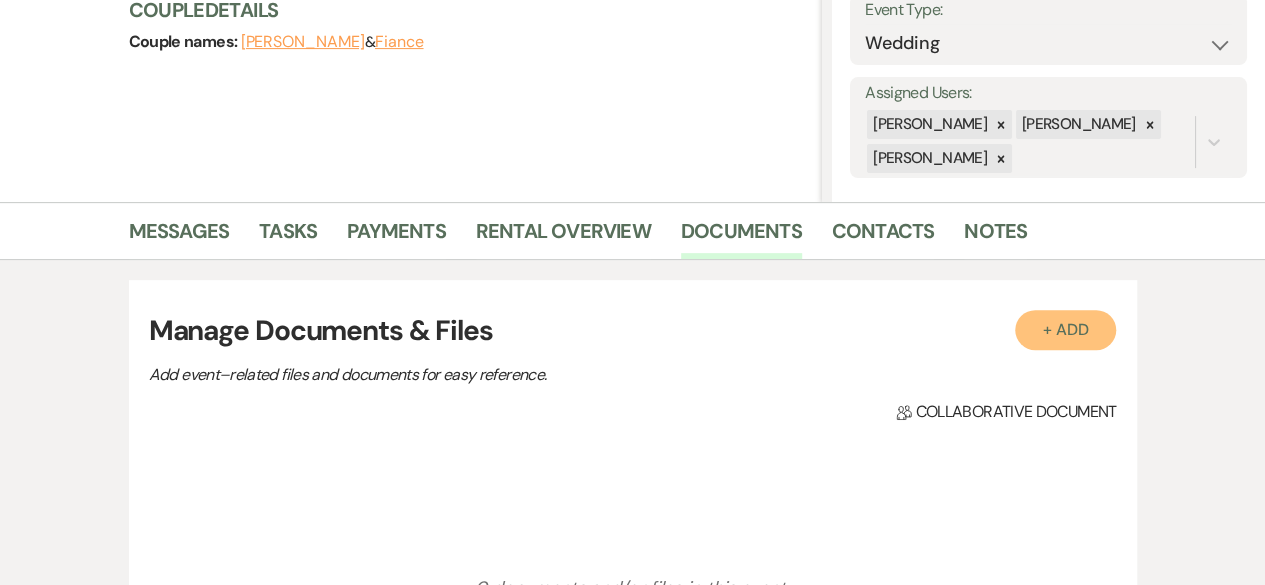 click on "+ Add" at bounding box center [1066, 330] 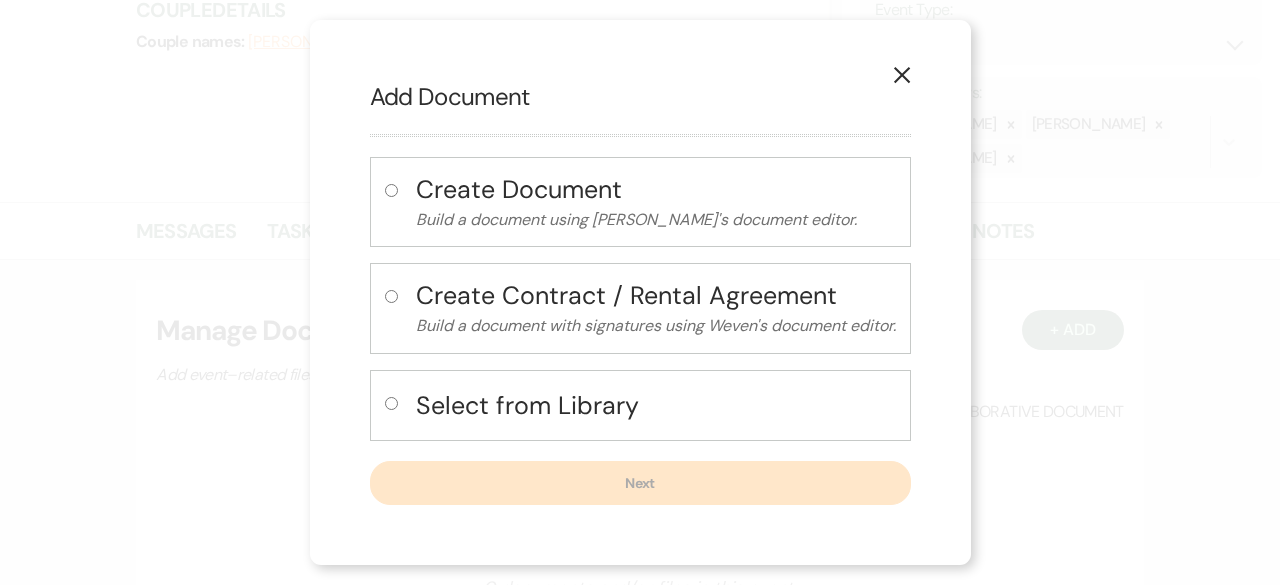 click at bounding box center (391, 403) 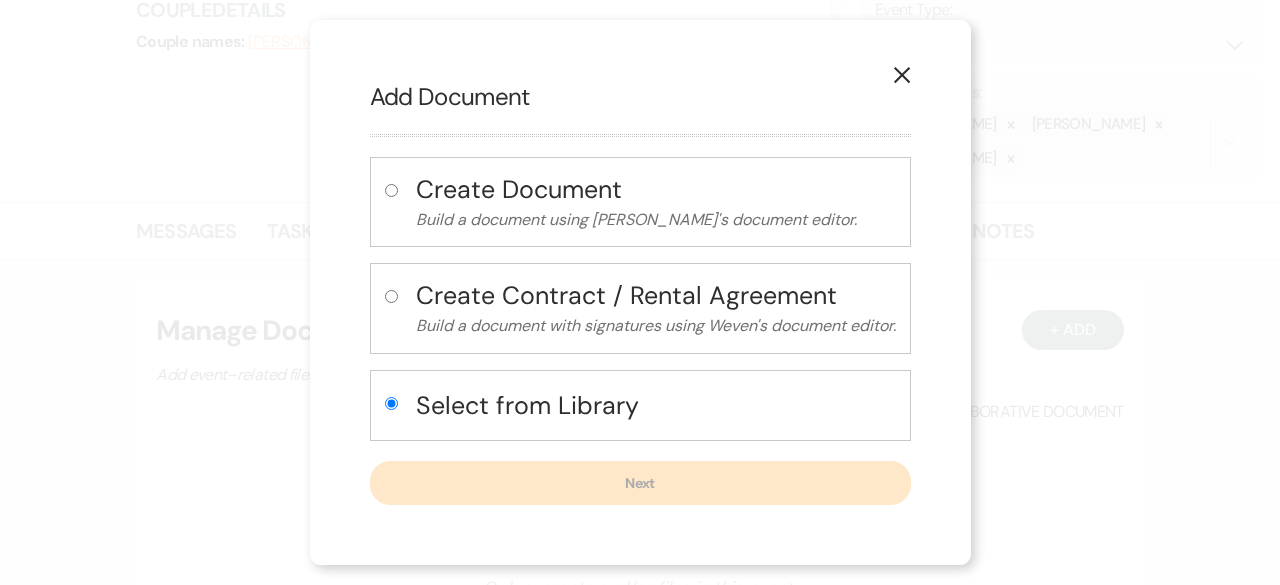 radio on "true" 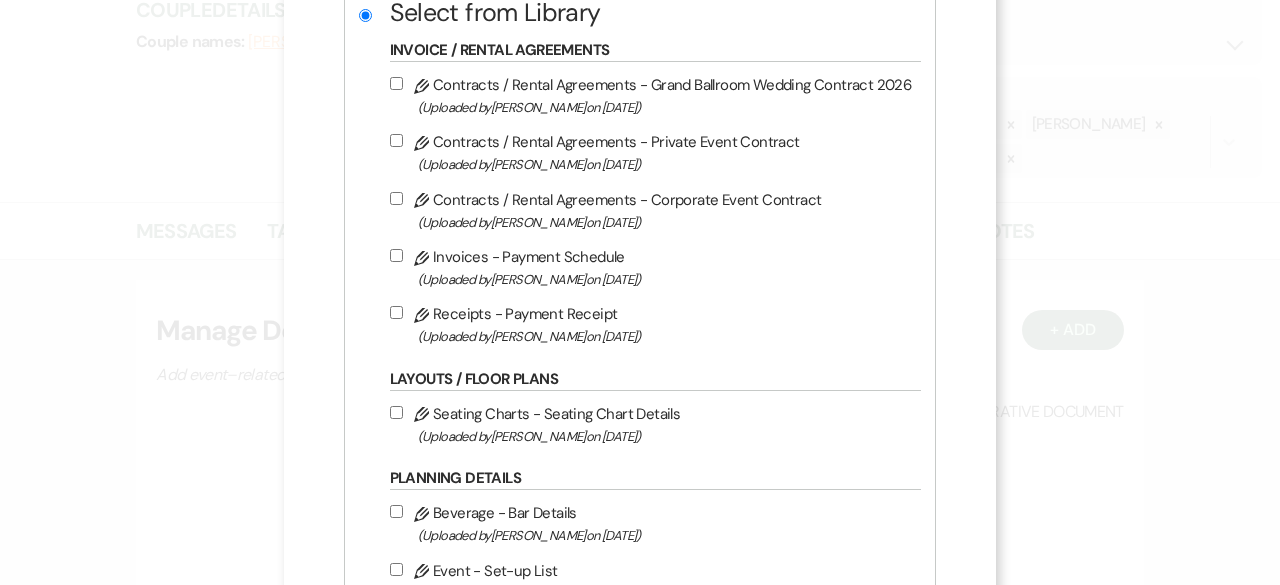 scroll, scrollTop: 400, scrollLeft: 0, axis: vertical 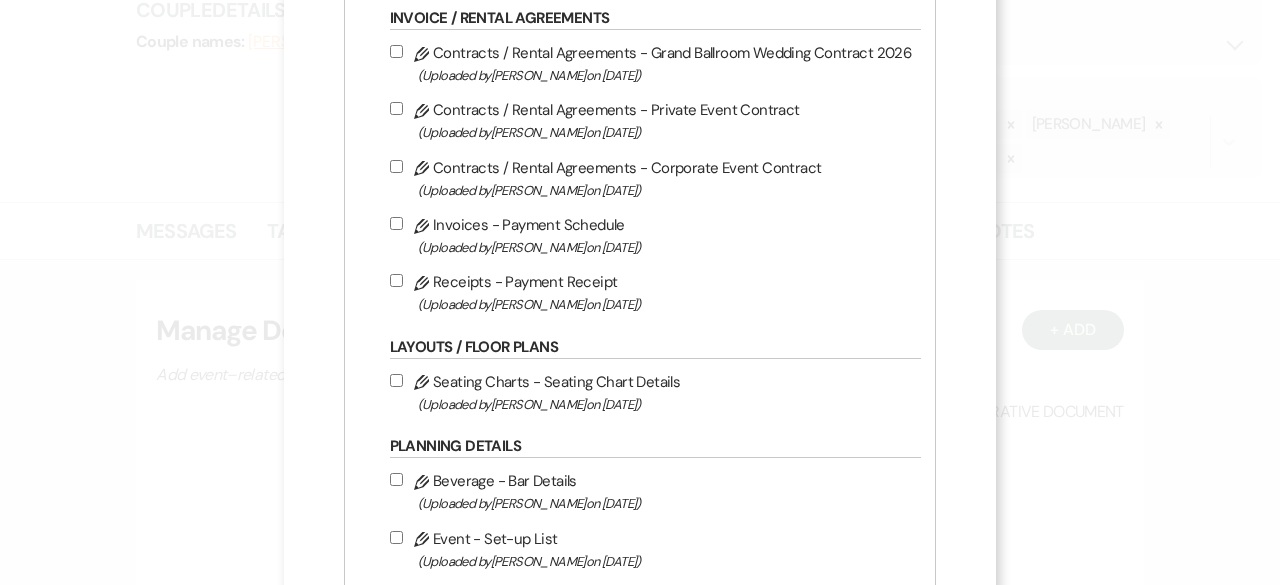 click on "Pencil Contracts / Rental Agreements - Grand Ballroom Wedding Contract 2026 (Uploaded by  [PERSON_NAME]  on   [DATE] )" at bounding box center (396, 51) 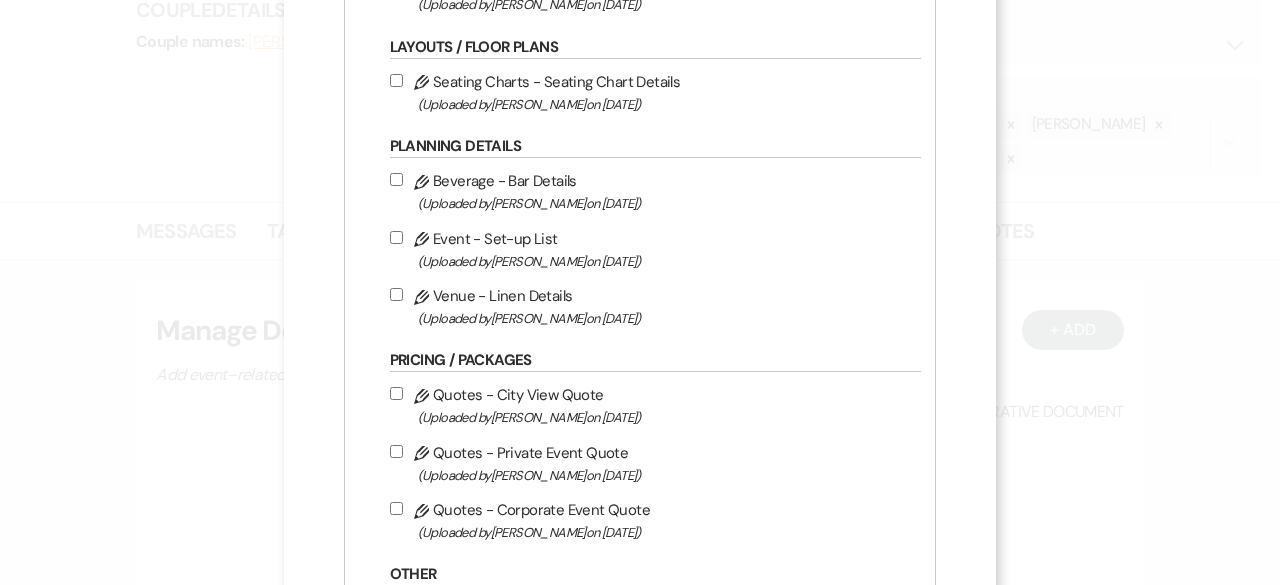 scroll, scrollTop: 1000, scrollLeft: 0, axis: vertical 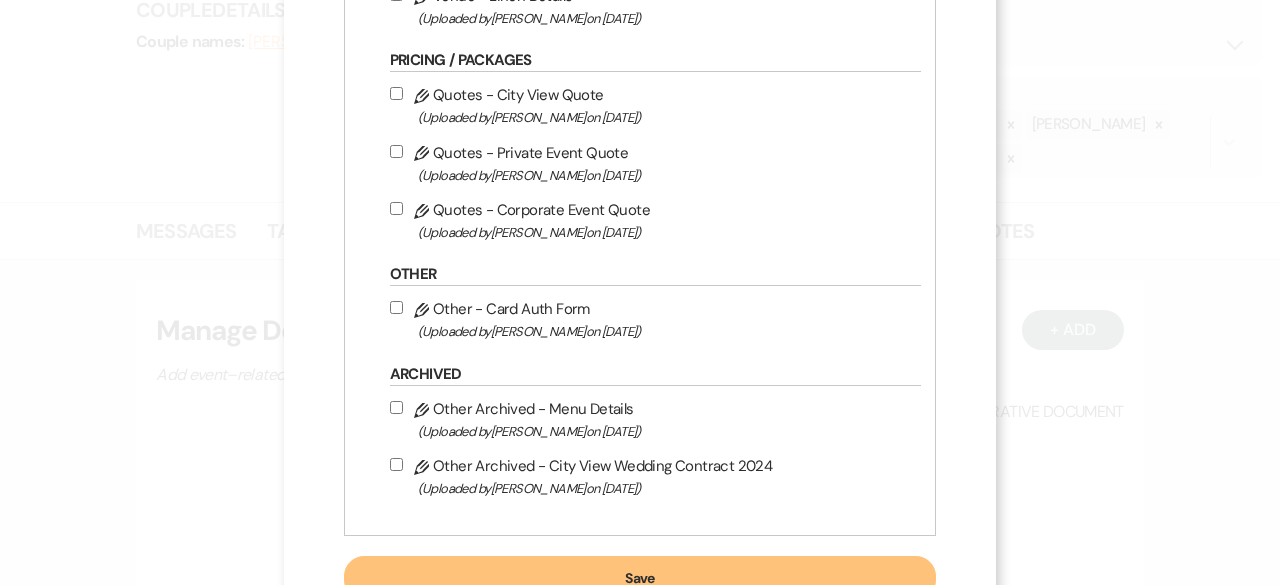 click on "Pencil Quotes - City View Quote (Uploaded by  [PERSON_NAME]  on   [DATE] )" at bounding box center (396, 93) 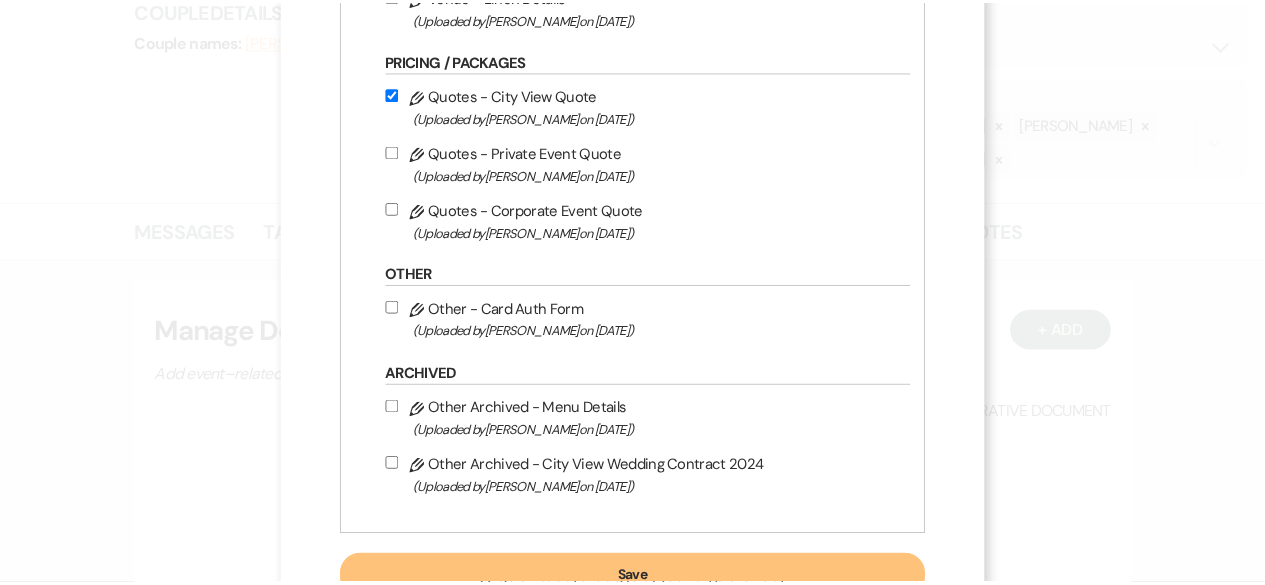 scroll, scrollTop: 1069, scrollLeft: 0, axis: vertical 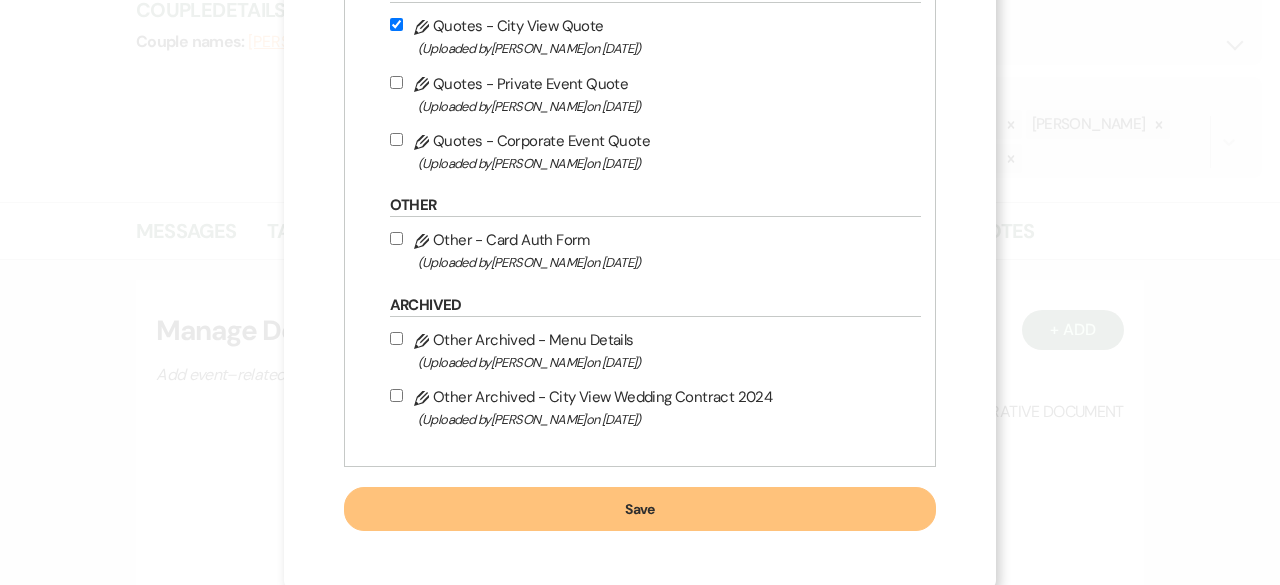 click on "Save" at bounding box center [640, 509] 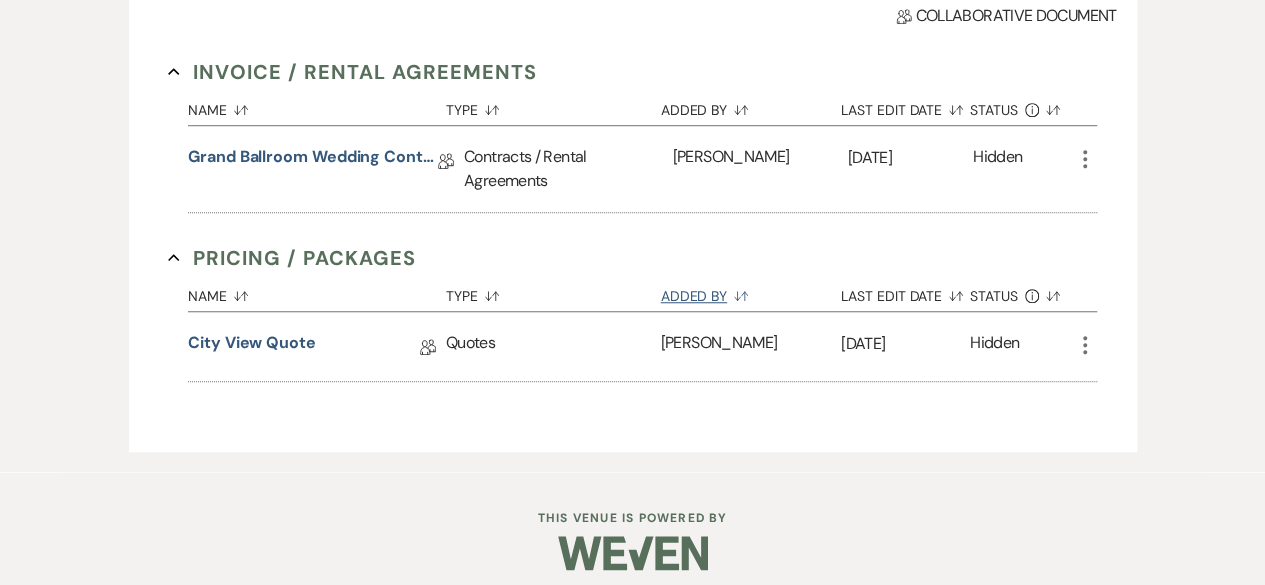 scroll, scrollTop: 700, scrollLeft: 0, axis: vertical 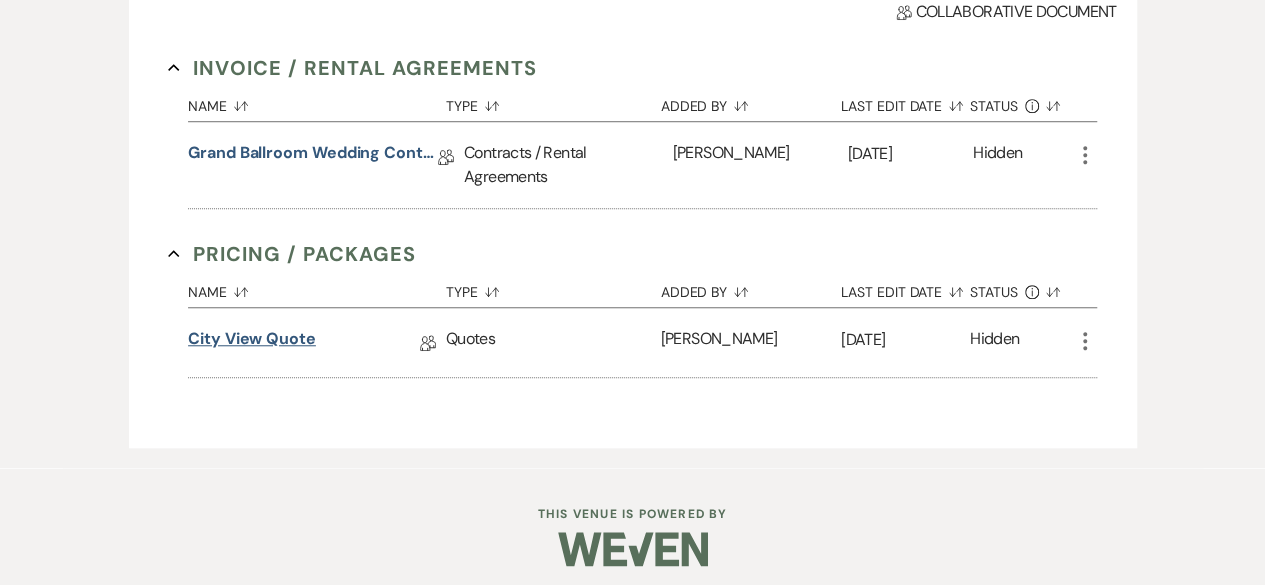 click on "City View Quote" at bounding box center (252, 342) 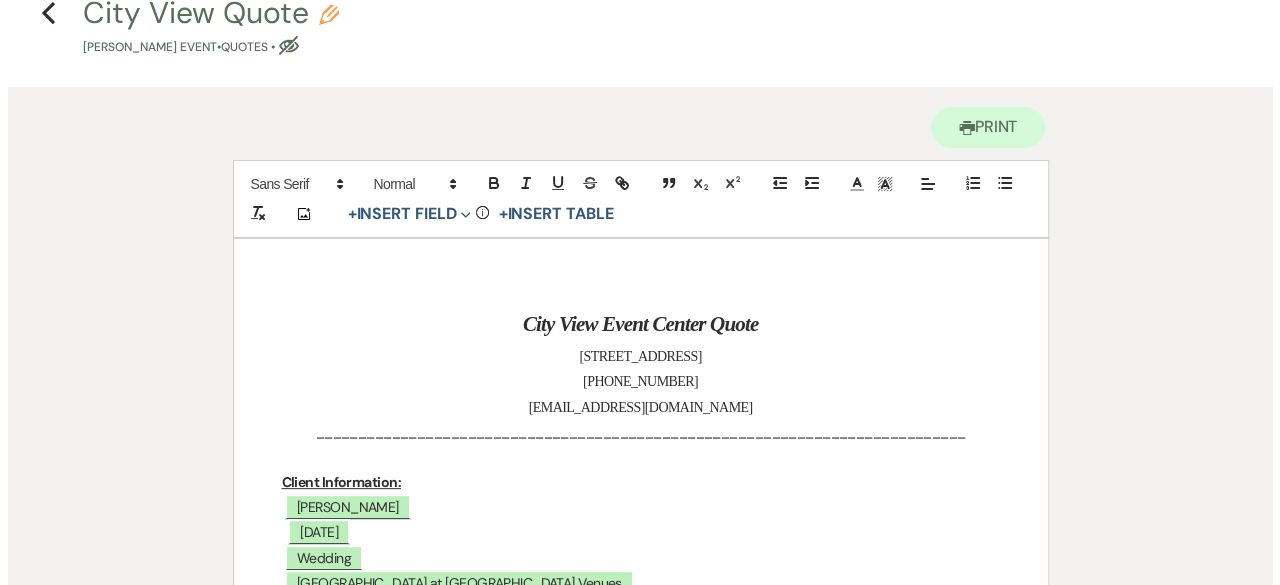 scroll, scrollTop: 400, scrollLeft: 0, axis: vertical 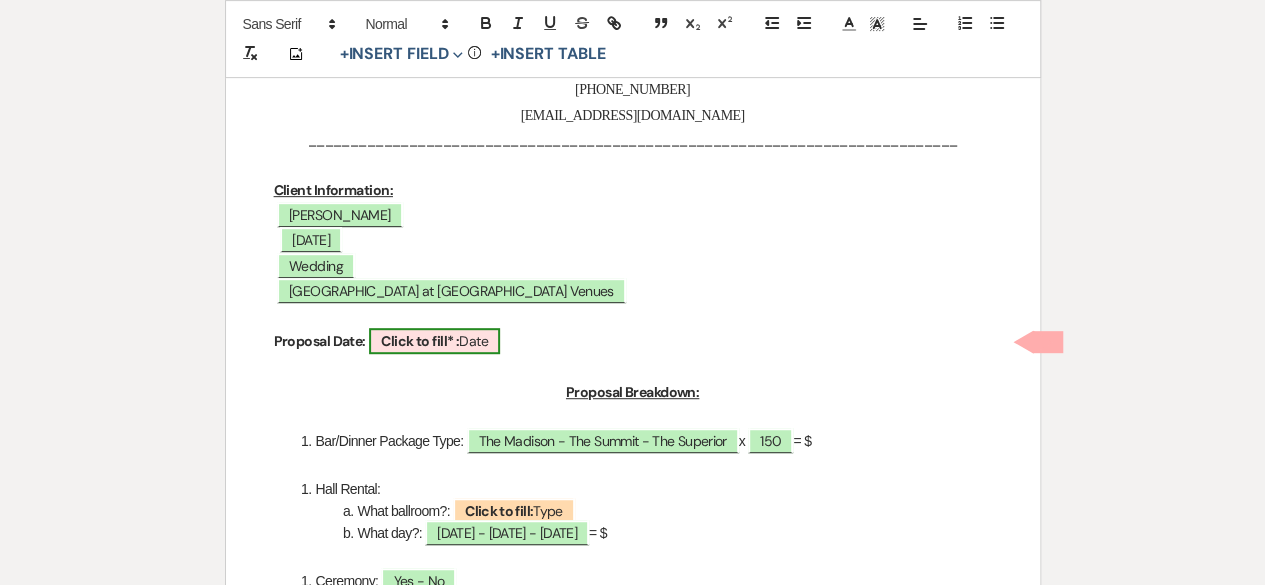 click on "Click to fill* :" at bounding box center (420, 341) 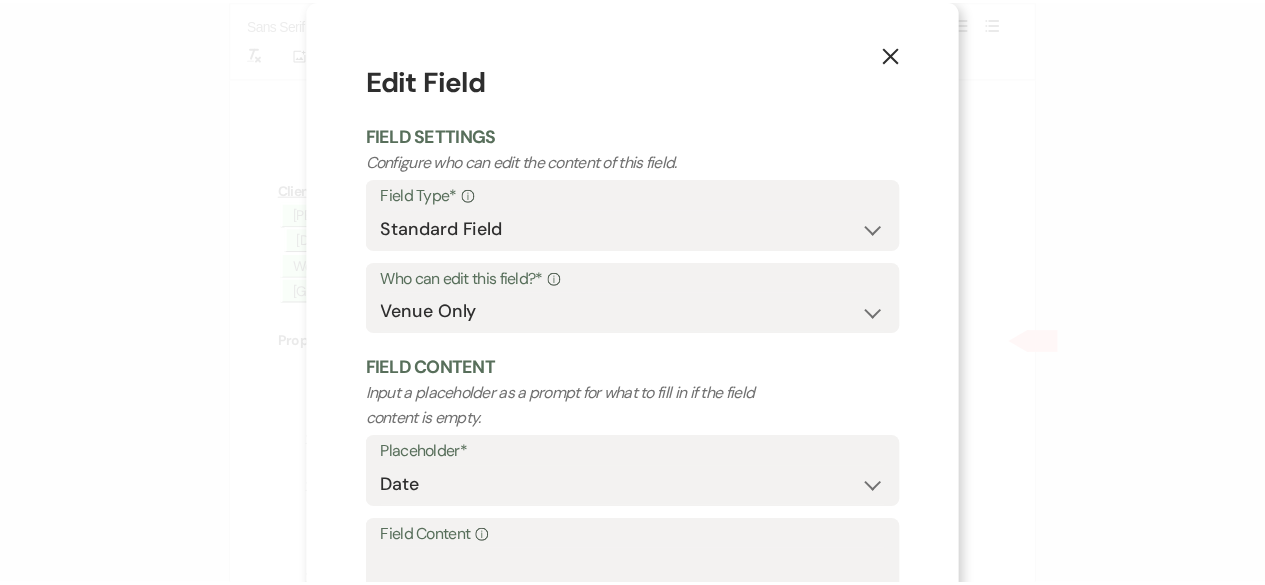 scroll, scrollTop: 190, scrollLeft: 0, axis: vertical 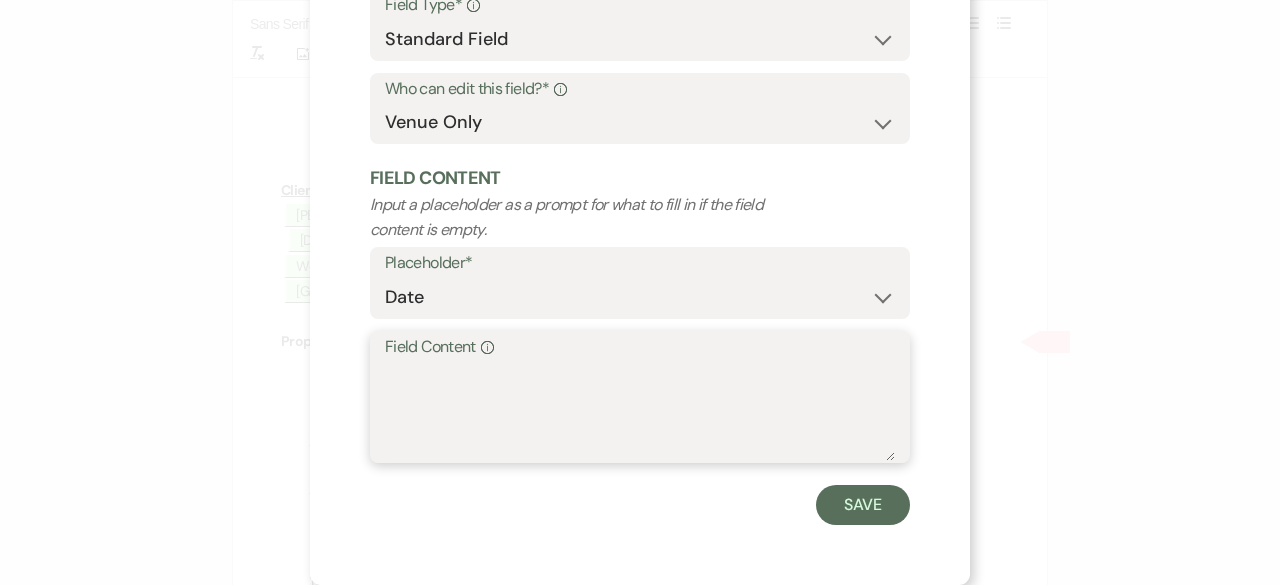 click on "Field Content Info" at bounding box center (640, 411) 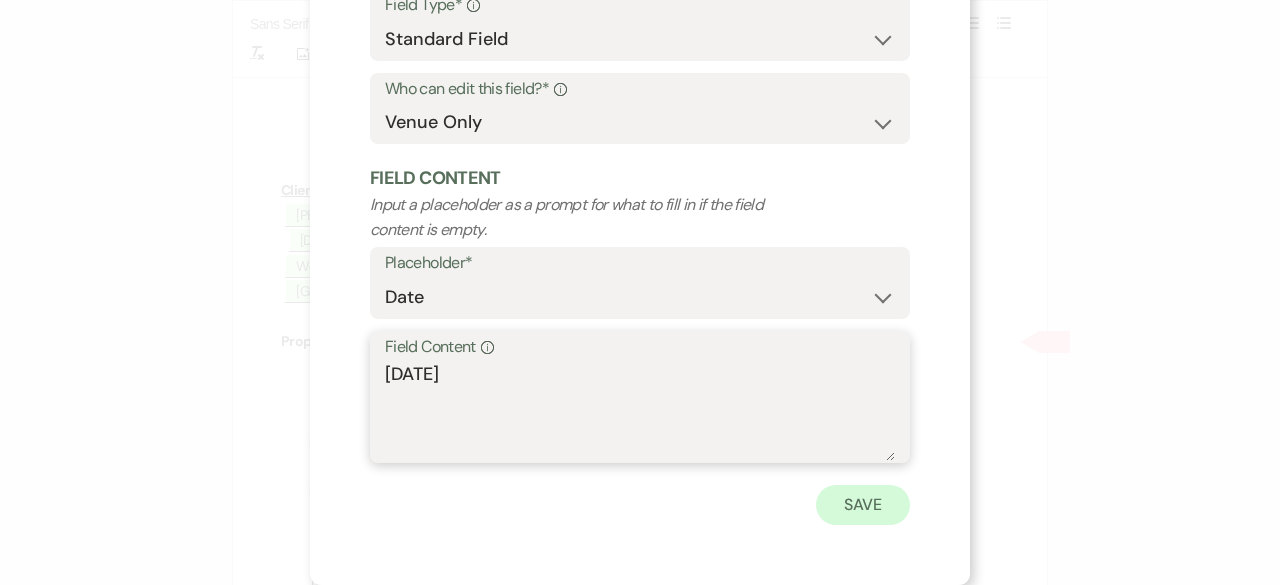 type on "[DATE]" 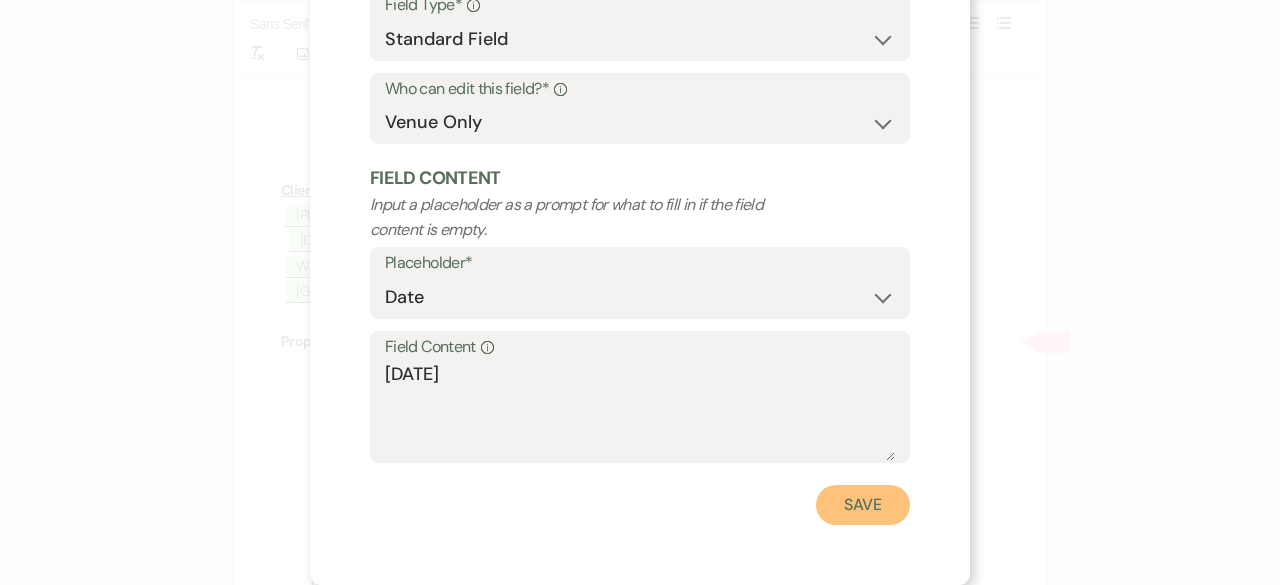 click on "Save" at bounding box center (863, 505) 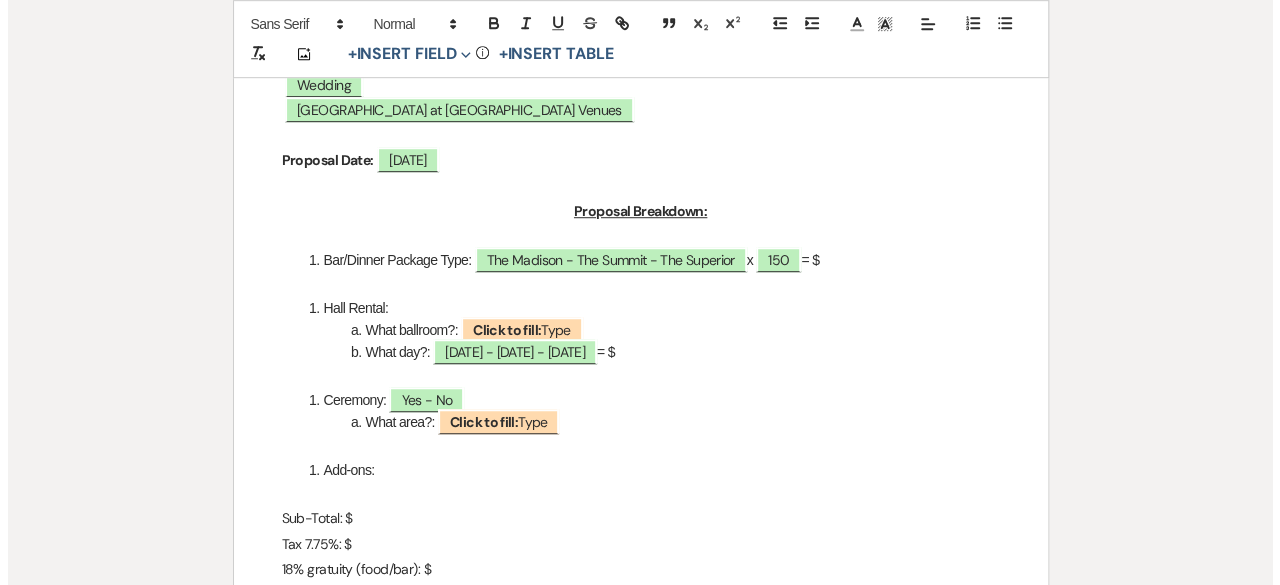 scroll, scrollTop: 600, scrollLeft: 0, axis: vertical 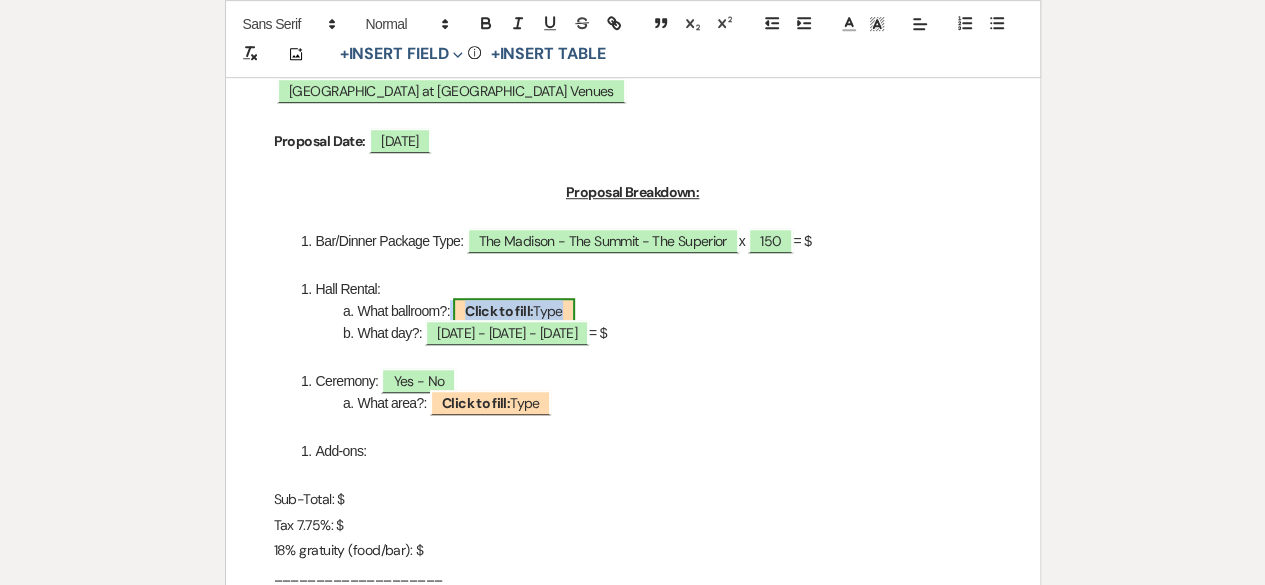 click on "Click to fill:" at bounding box center [499, 311] 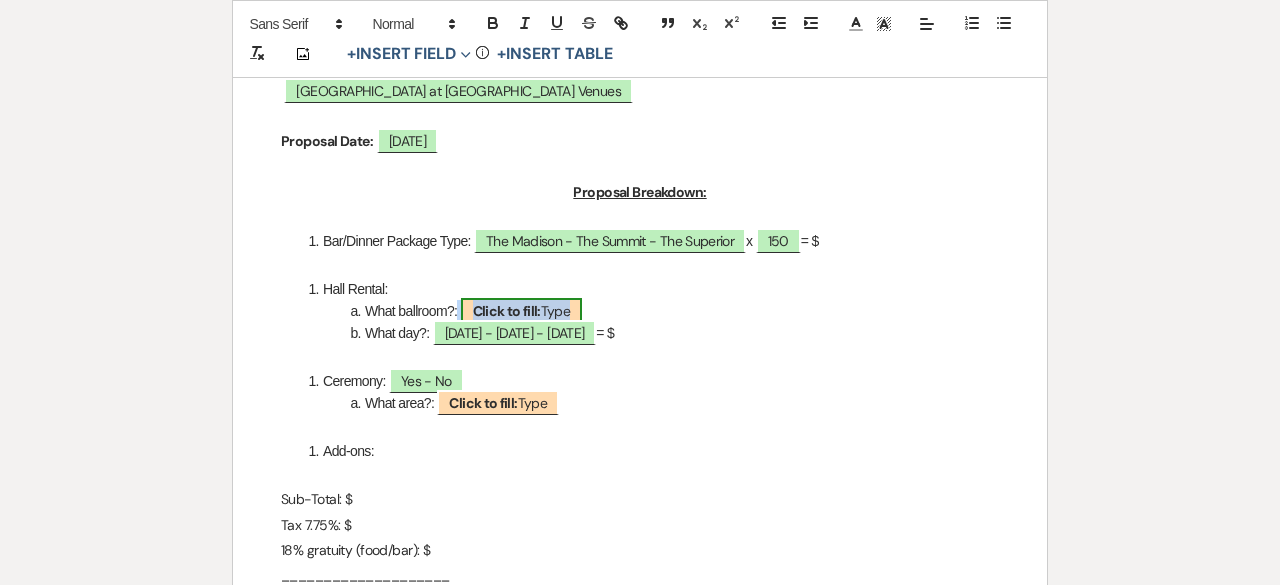 select on "Type" 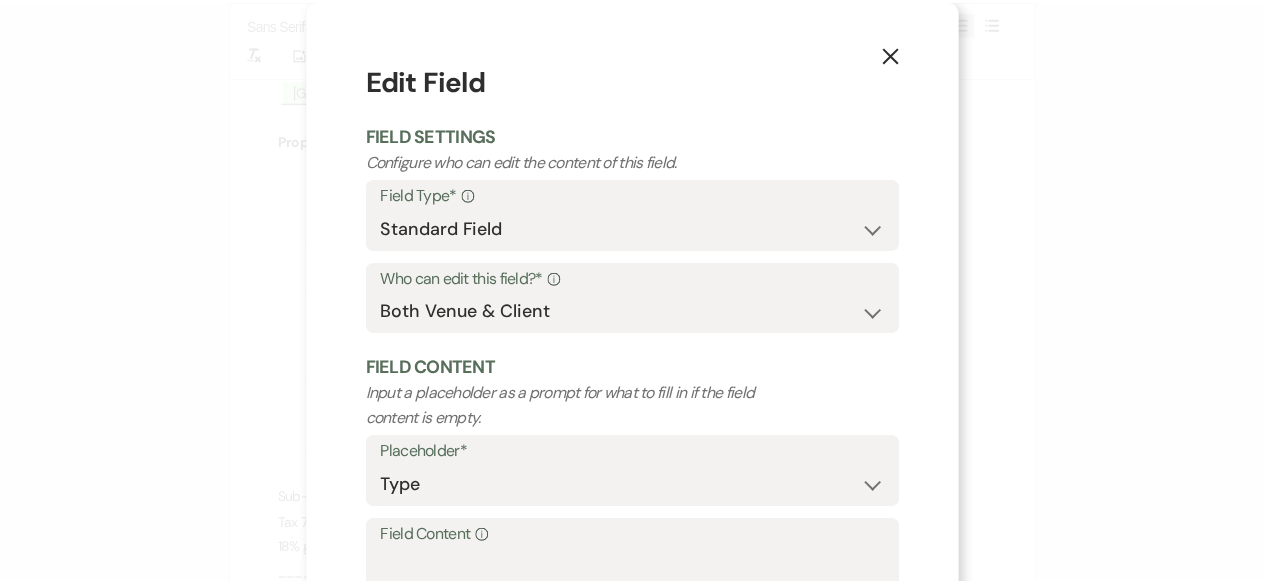 scroll, scrollTop: 190, scrollLeft: 0, axis: vertical 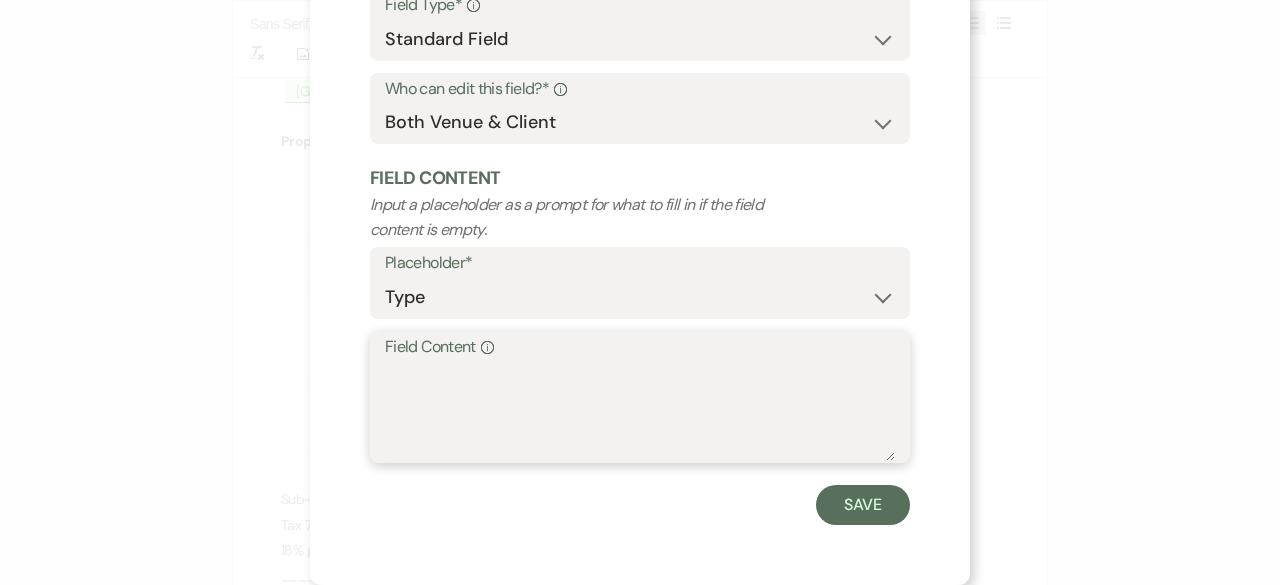 click on "Field Content Info" at bounding box center (640, 411) 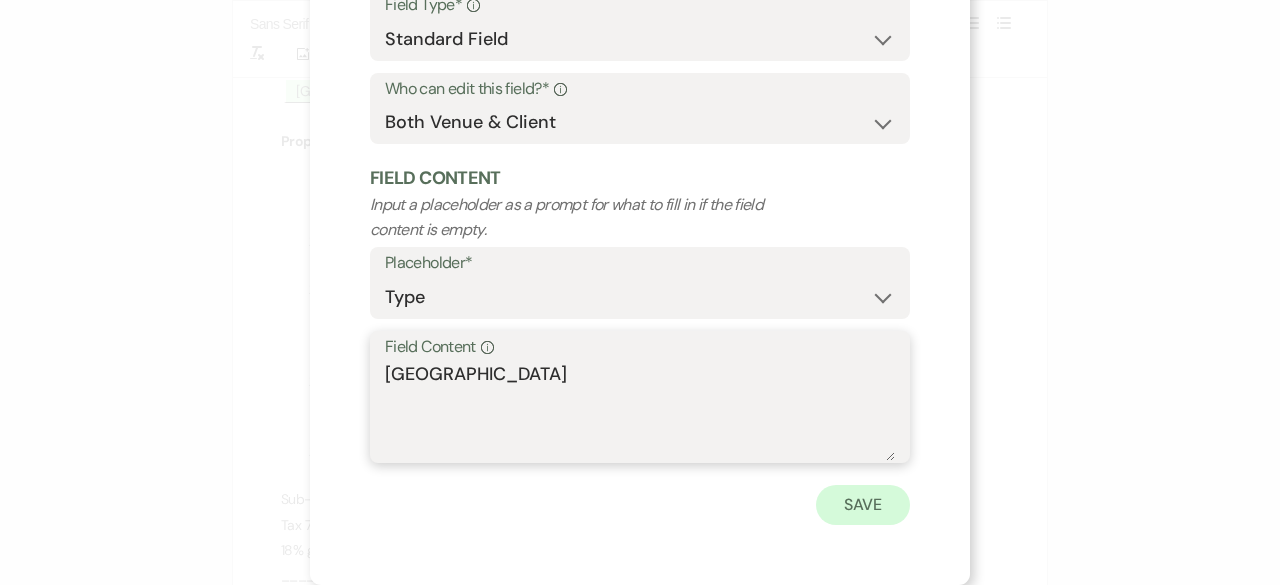 type on "[GEOGRAPHIC_DATA]" 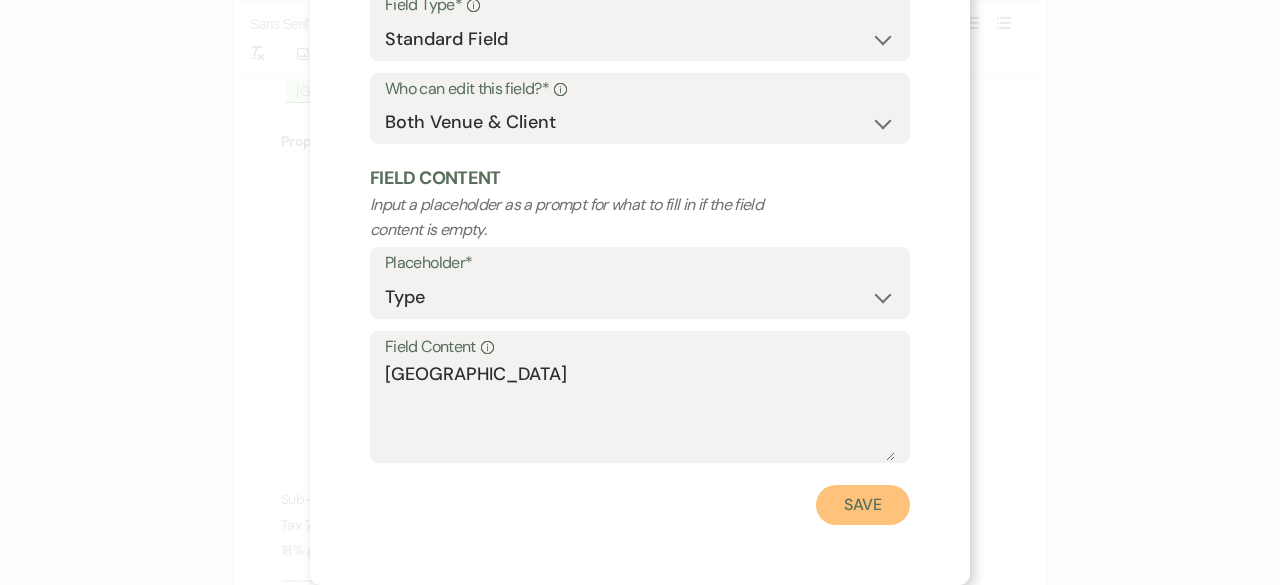 click on "Save" at bounding box center [863, 505] 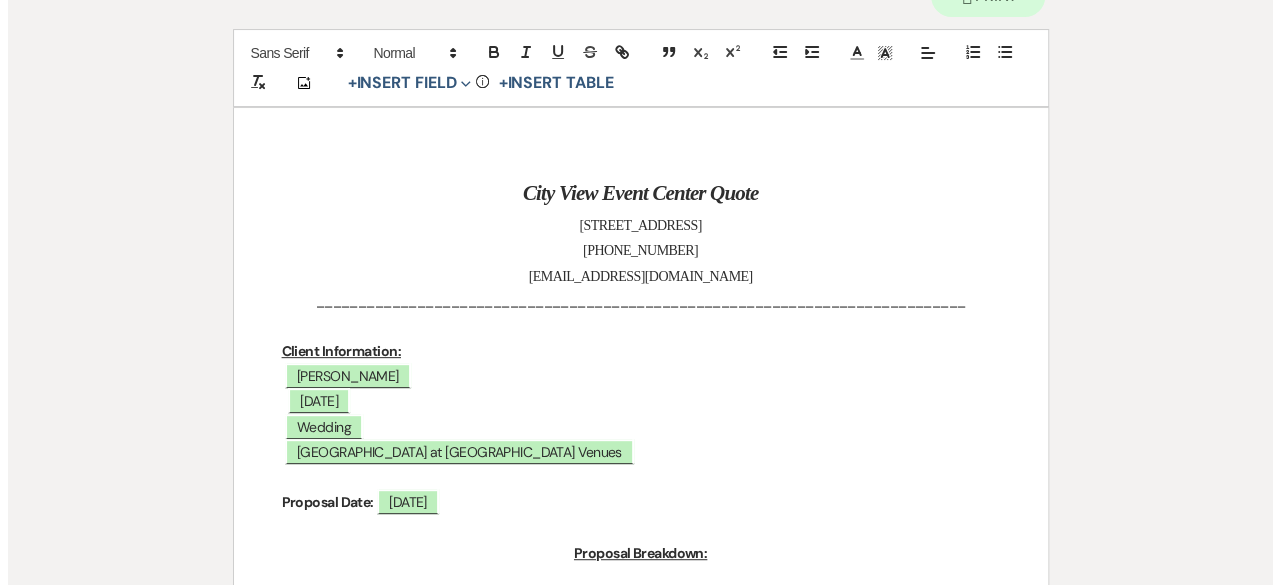 scroll, scrollTop: 600, scrollLeft: 0, axis: vertical 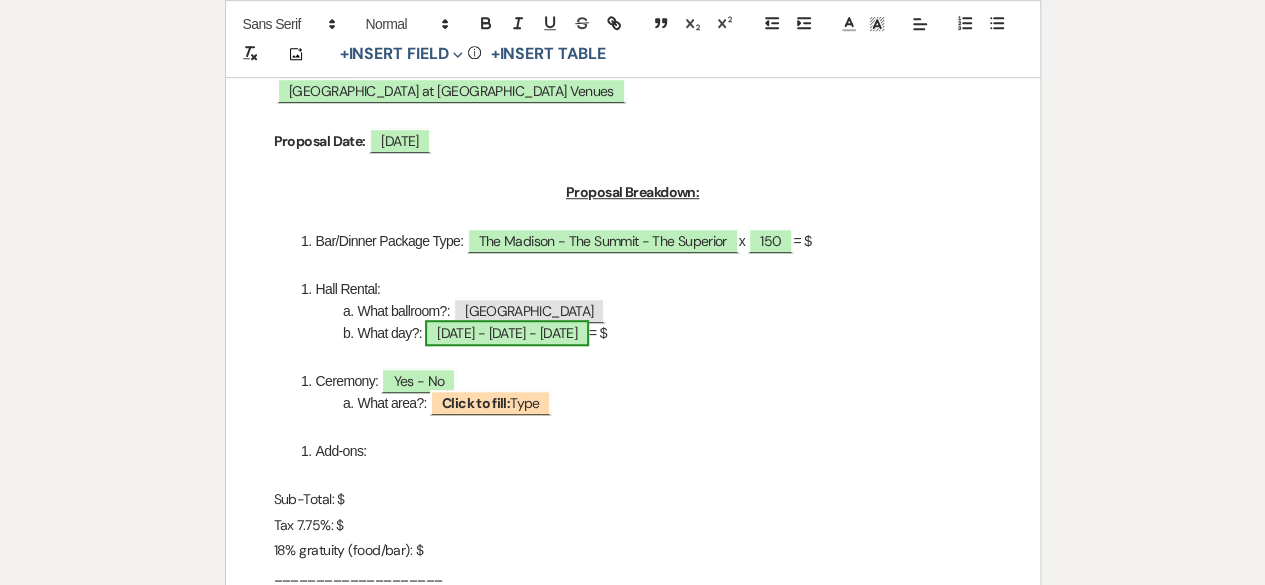 click on "[DATE] - [DATE] - [DATE]" at bounding box center (507, 333) 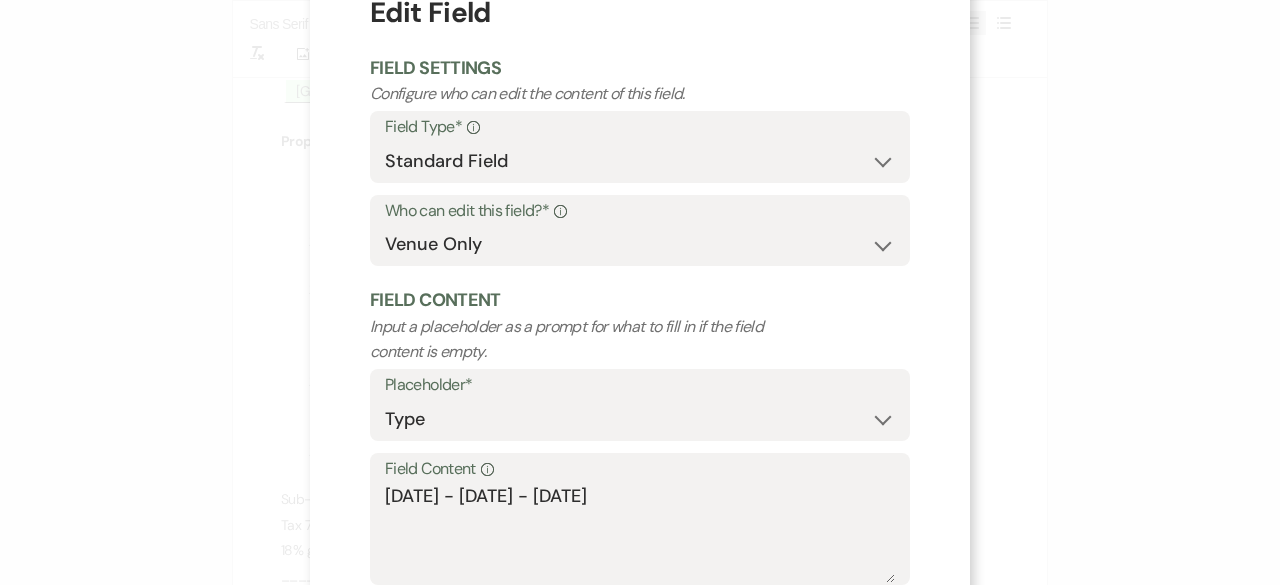 scroll, scrollTop: 190, scrollLeft: 0, axis: vertical 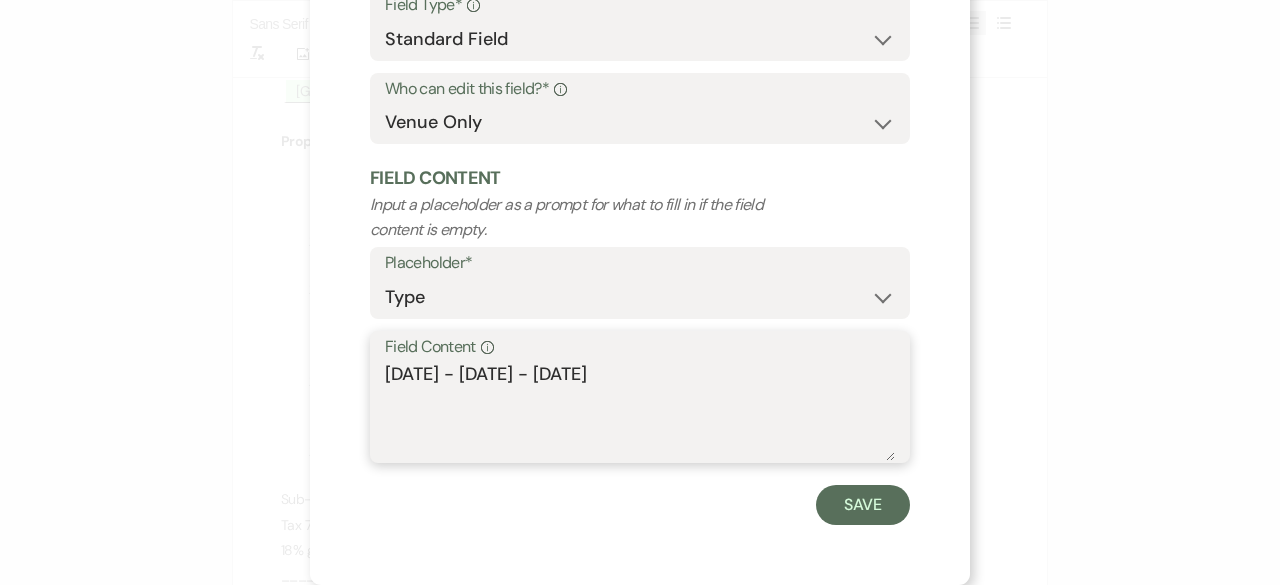 drag, startPoint x: 528, startPoint y: 377, endPoint x: 654, endPoint y: 389, distance: 126.57014 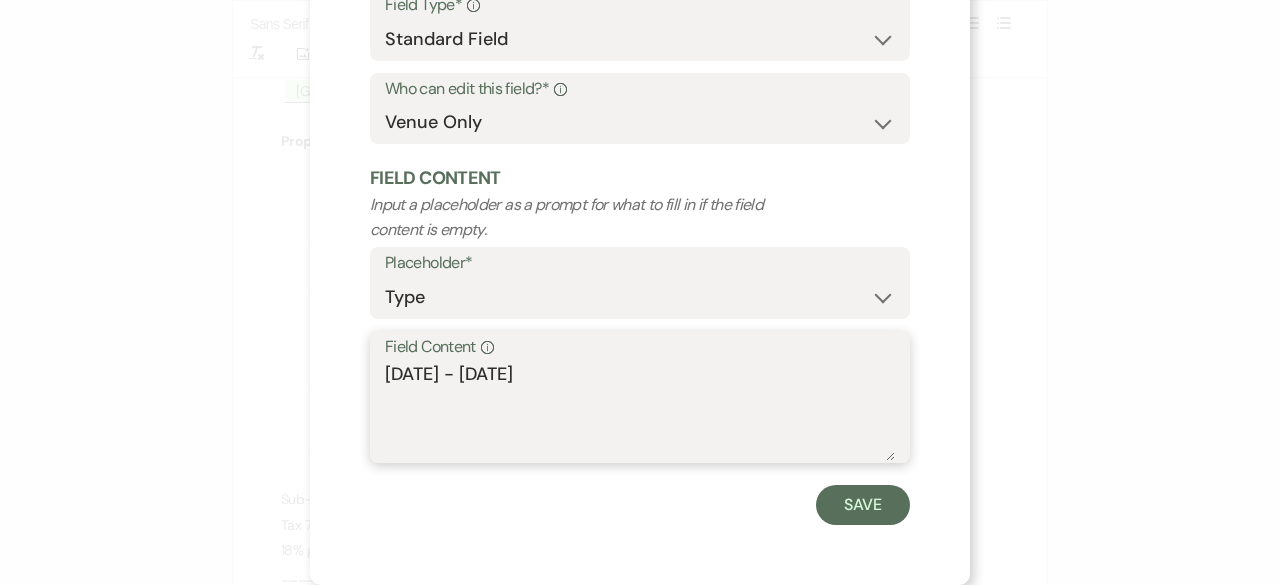 drag, startPoint x: 449, startPoint y: 380, endPoint x: 295, endPoint y: 361, distance: 155.16765 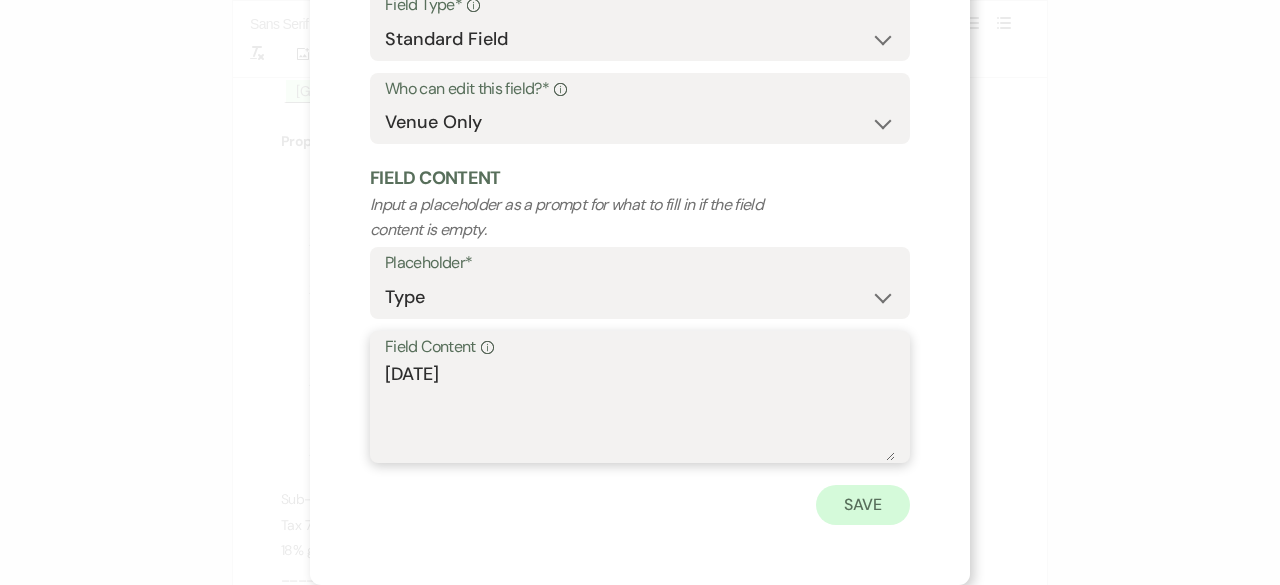 type on "[DATE]" 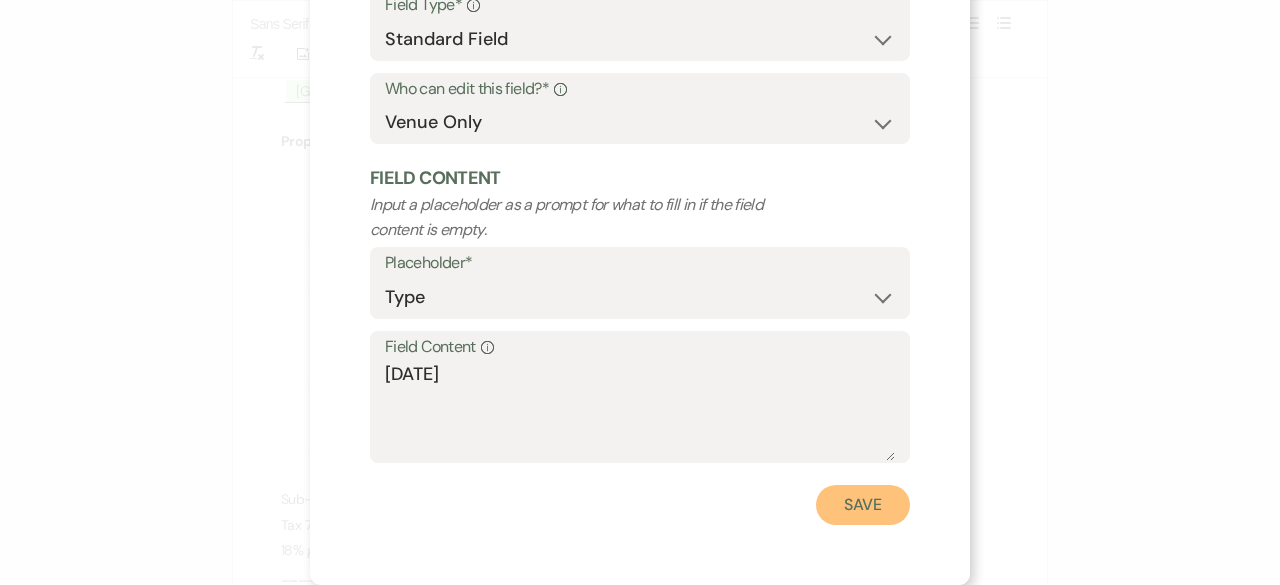 click on "Save" at bounding box center [863, 505] 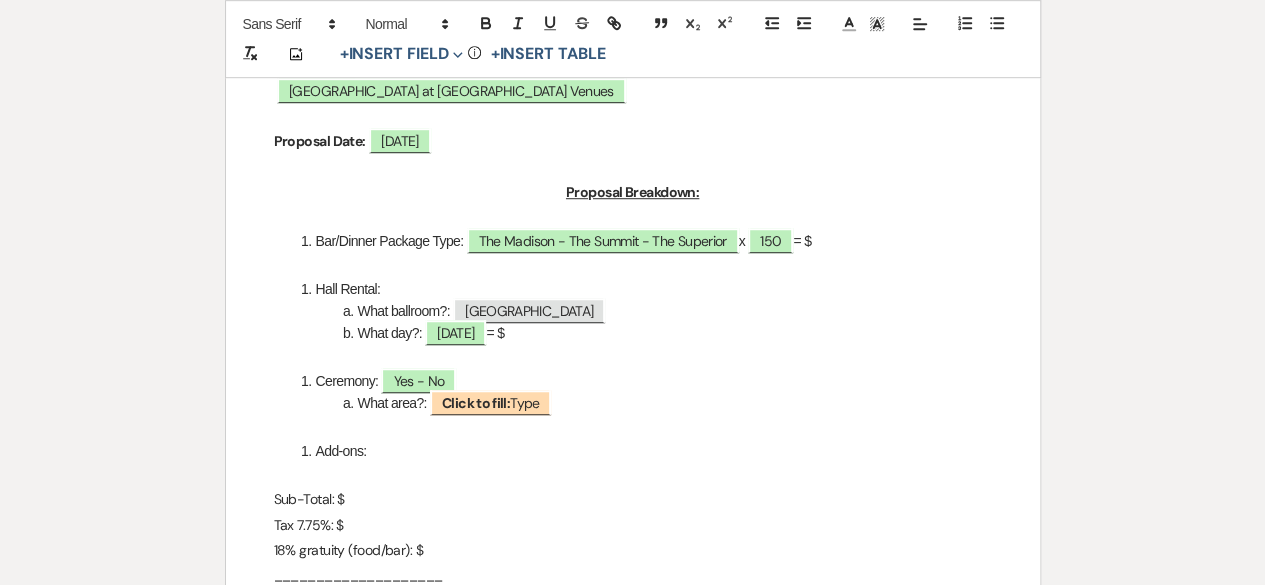 click on "What day?:
[DATE]
= $" at bounding box center [643, 333] 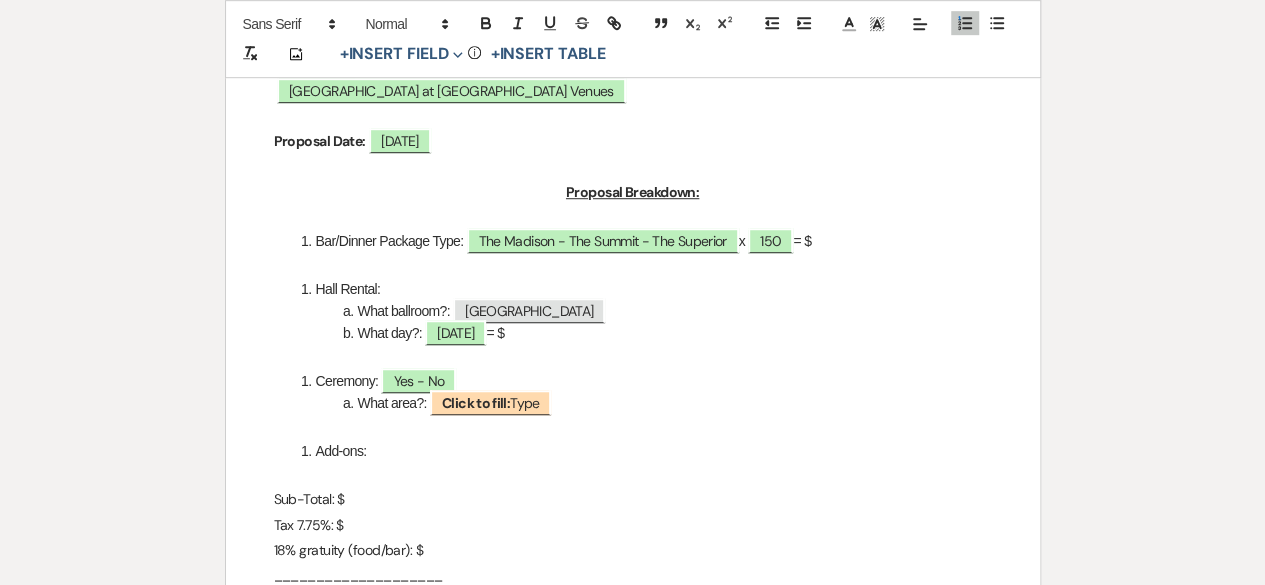 type 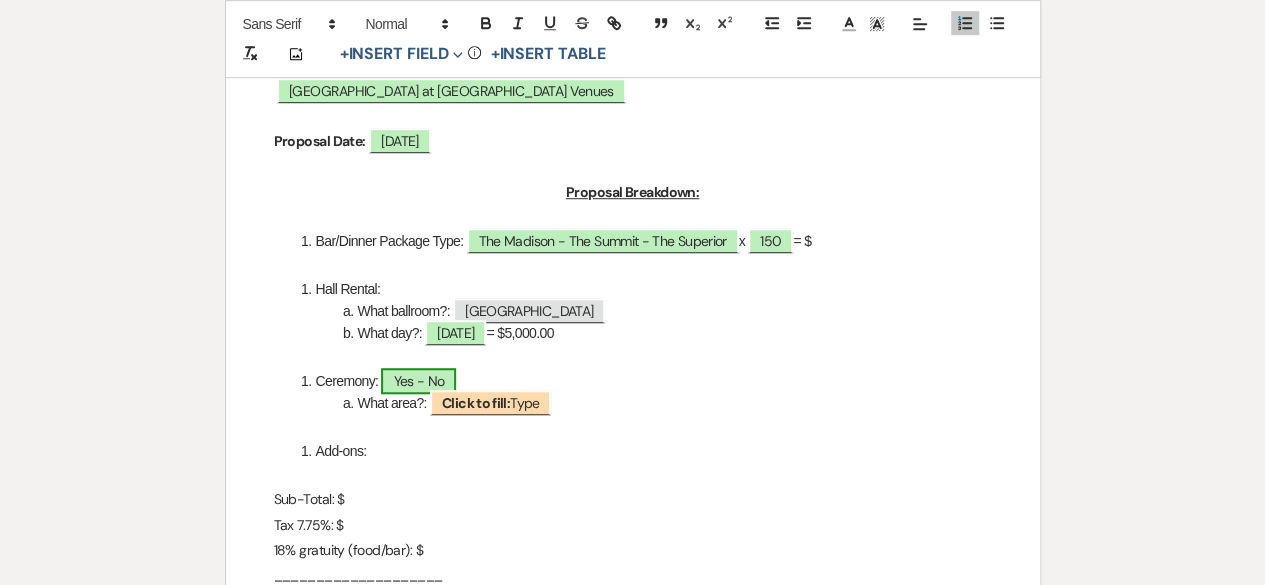 click on "Yes - No" at bounding box center (418, 381) 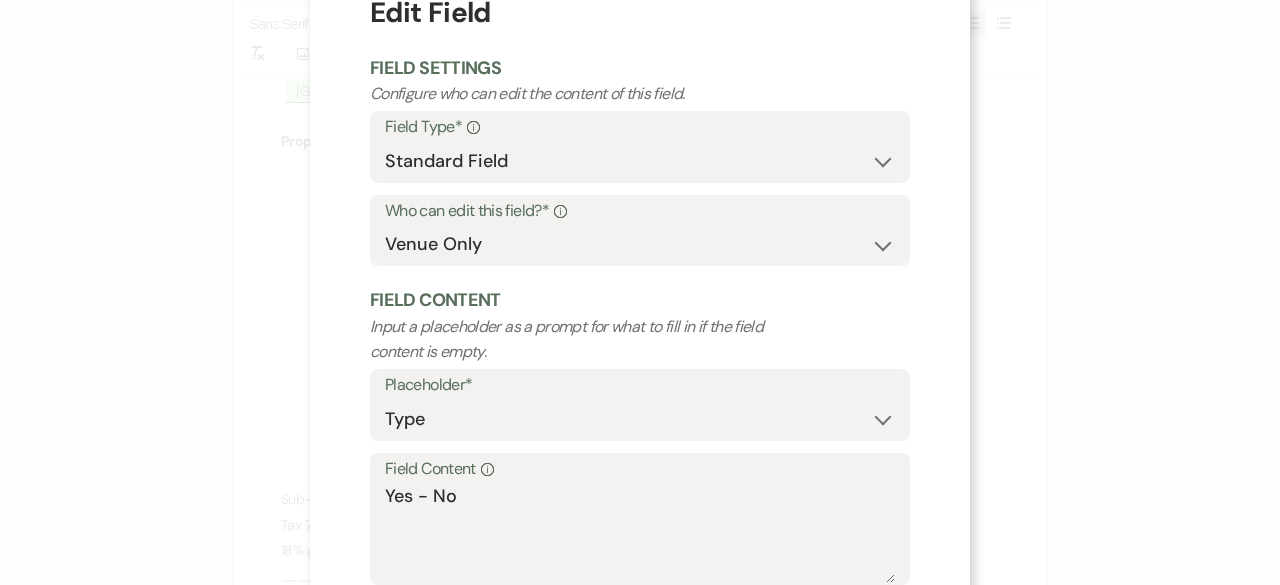 scroll, scrollTop: 190, scrollLeft: 0, axis: vertical 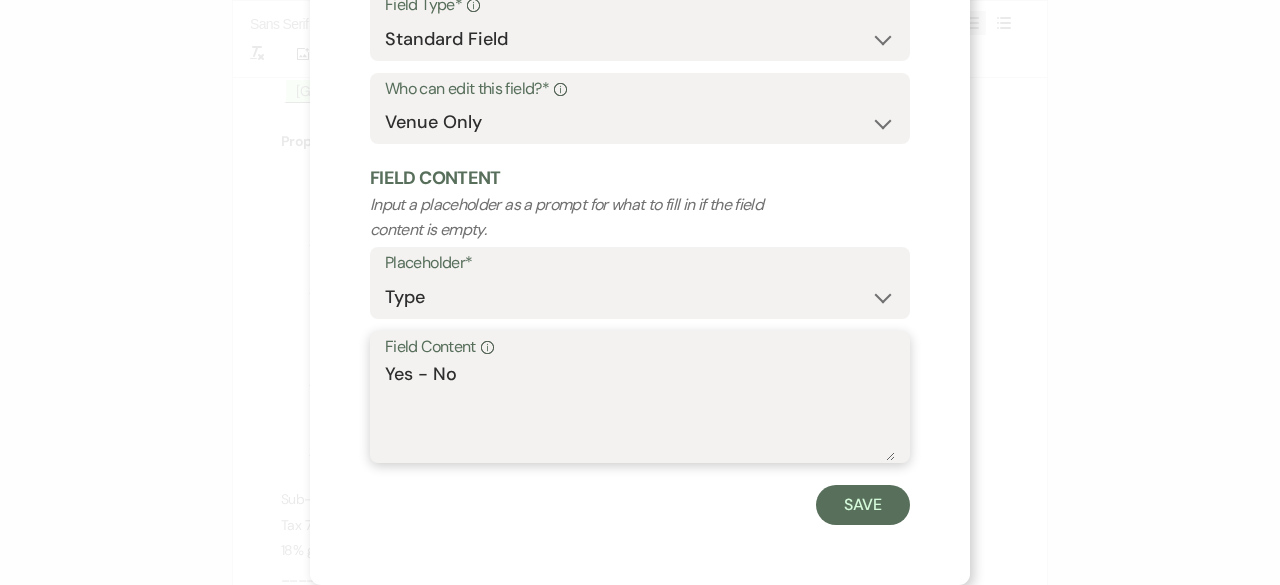 drag, startPoint x: 426, startPoint y: 381, endPoint x: 174, endPoint y: 333, distance: 256.5307 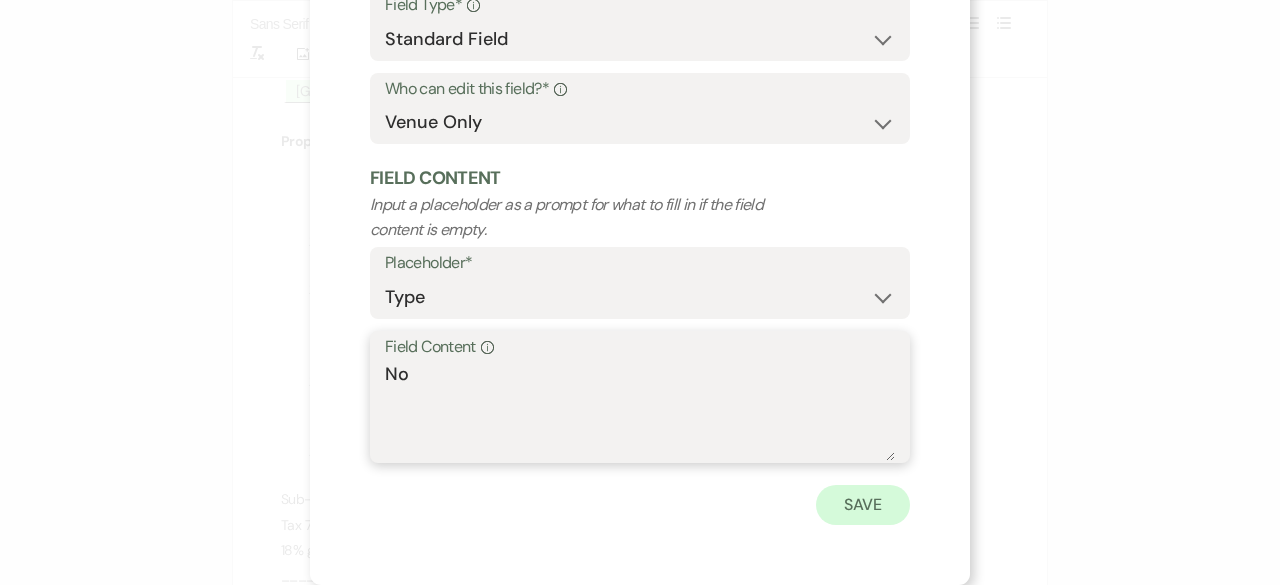 type on "No" 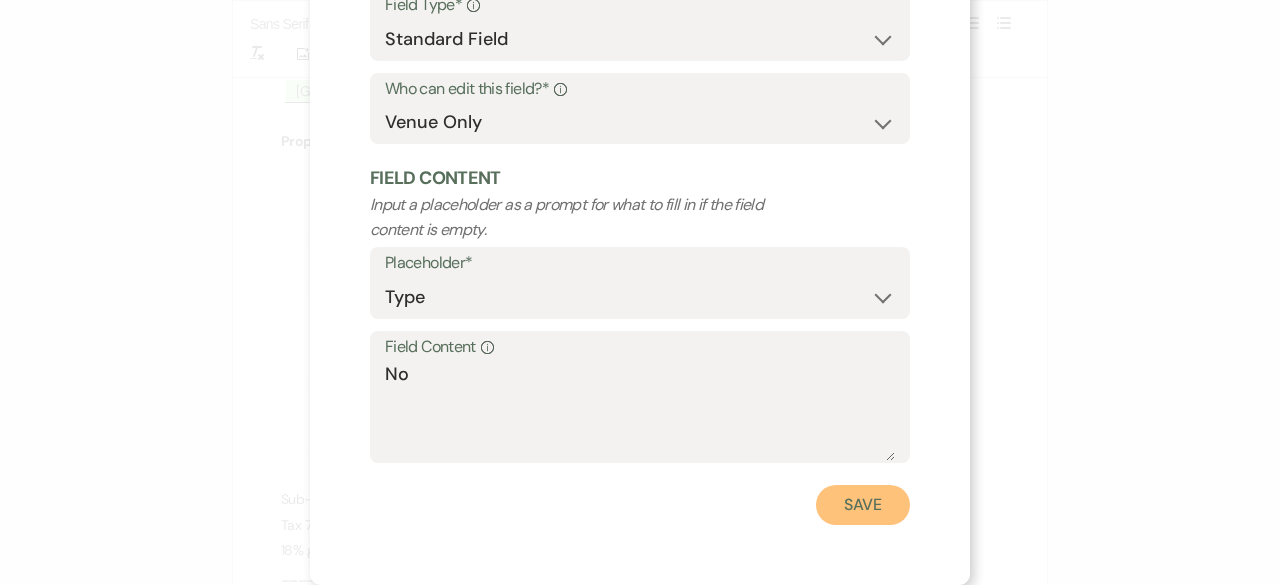 click on "Save" at bounding box center (863, 505) 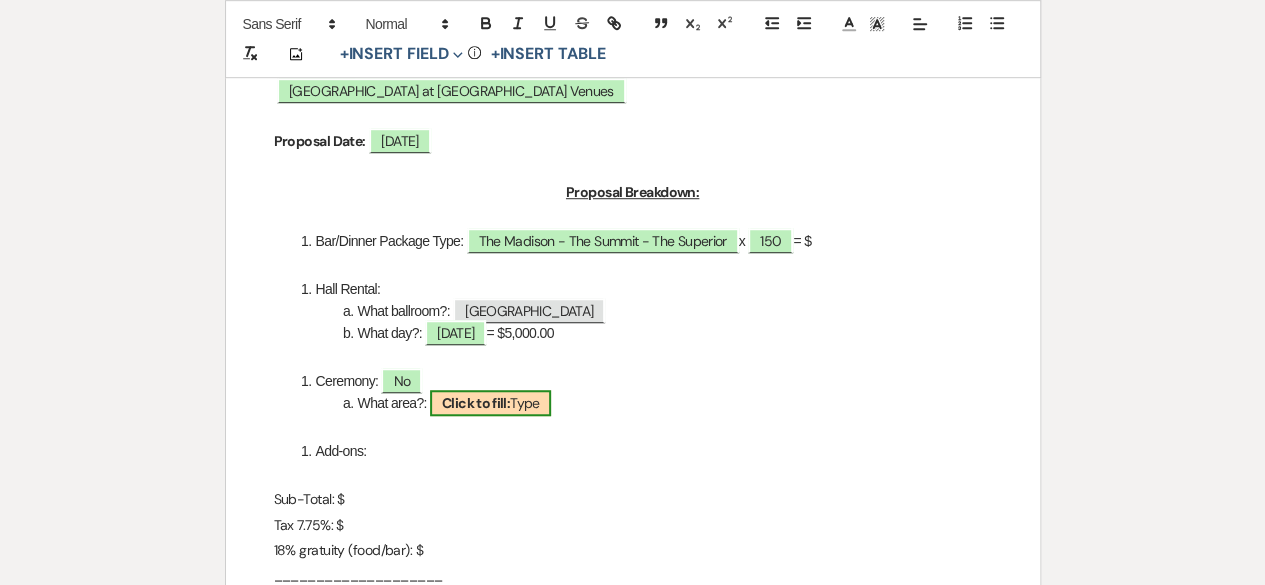 click on "Click to fill:" at bounding box center [476, 403] 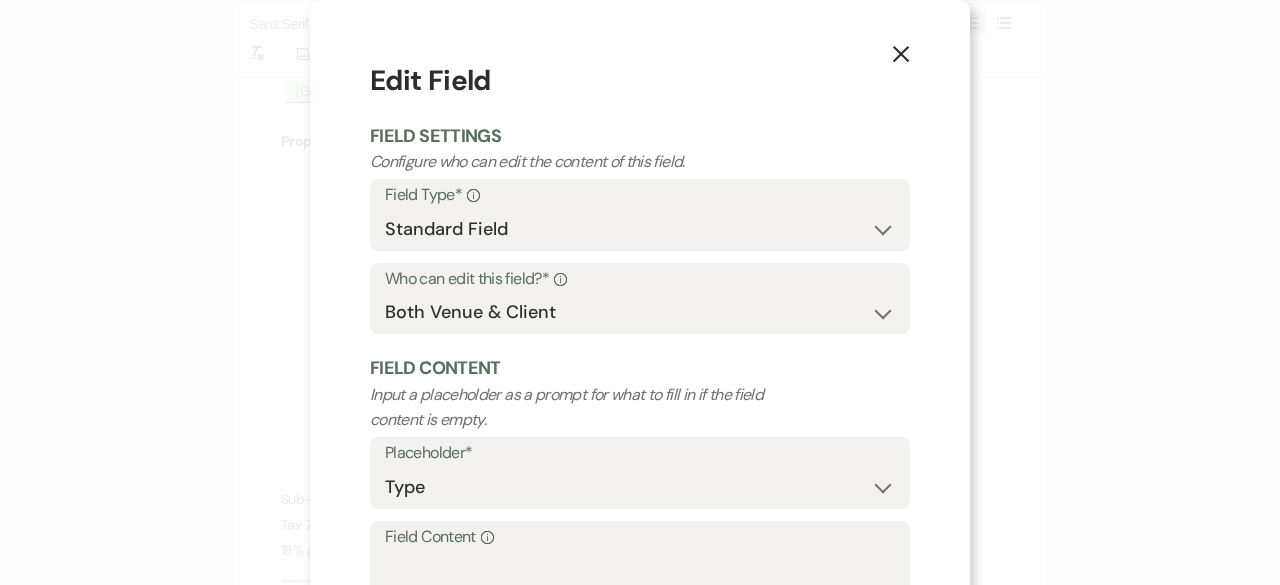 scroll, scrollTop: 190, scrollLeft: 0, axis: vertical 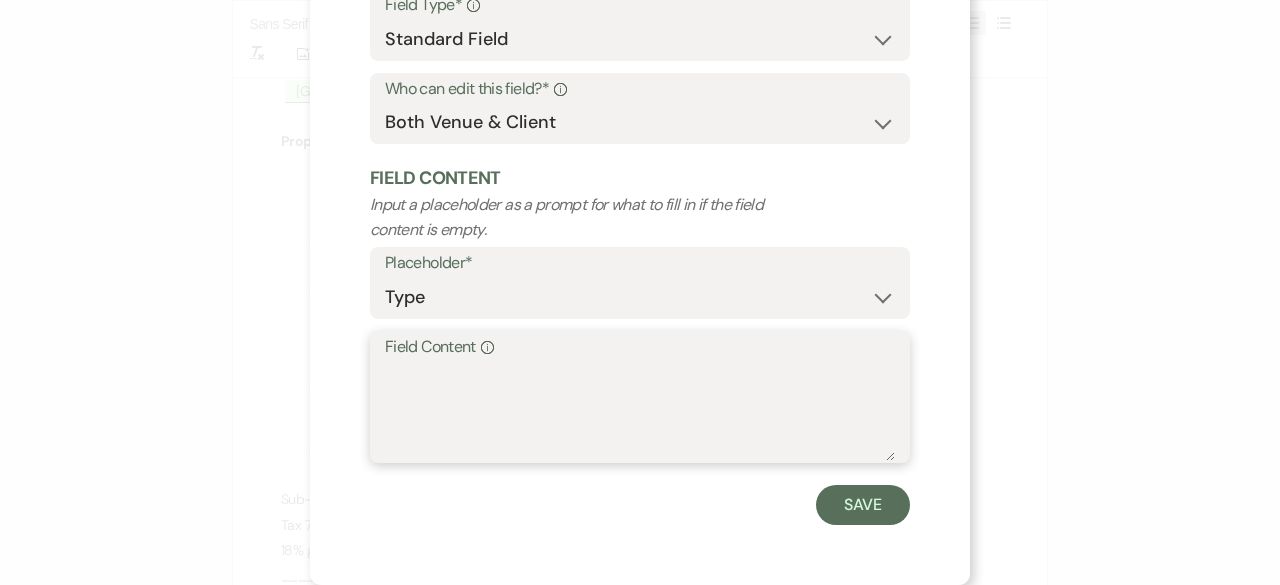 click on "Field Content Info" at bounding box center (640, 411) 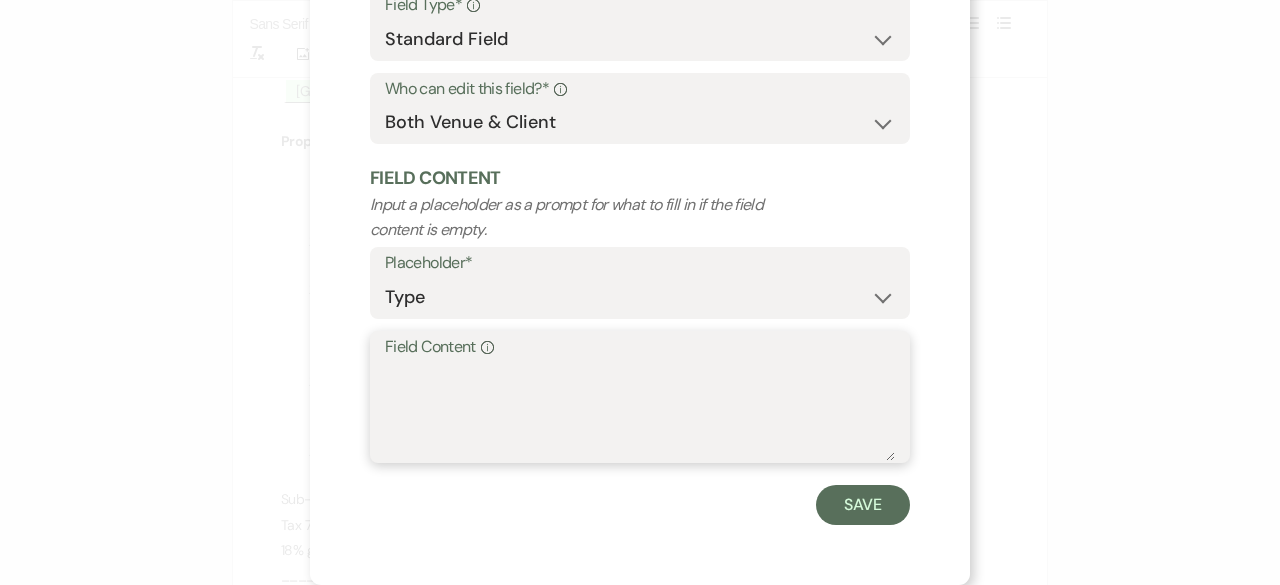 type on "n" 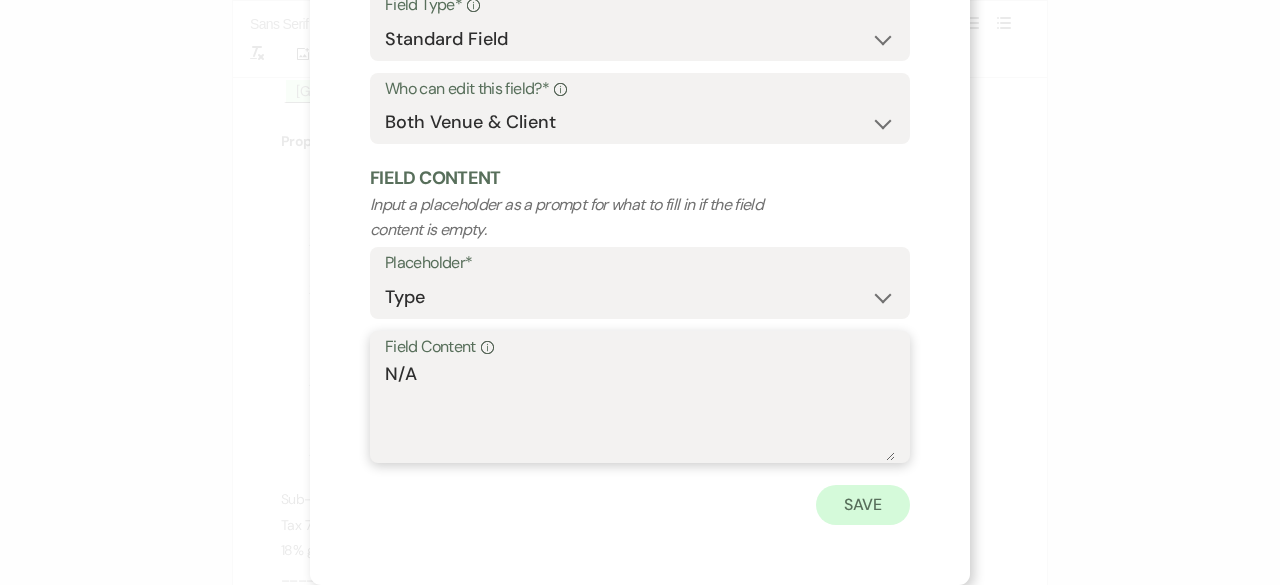 type on "N/A" 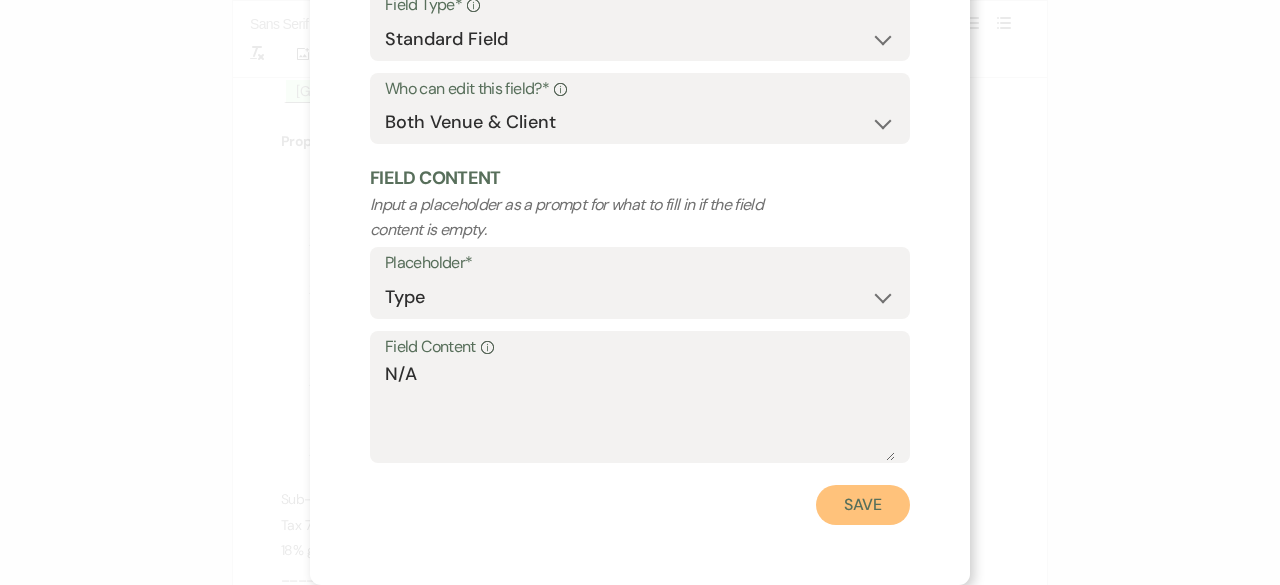 click on "Save" at bounding box center [863, 505] 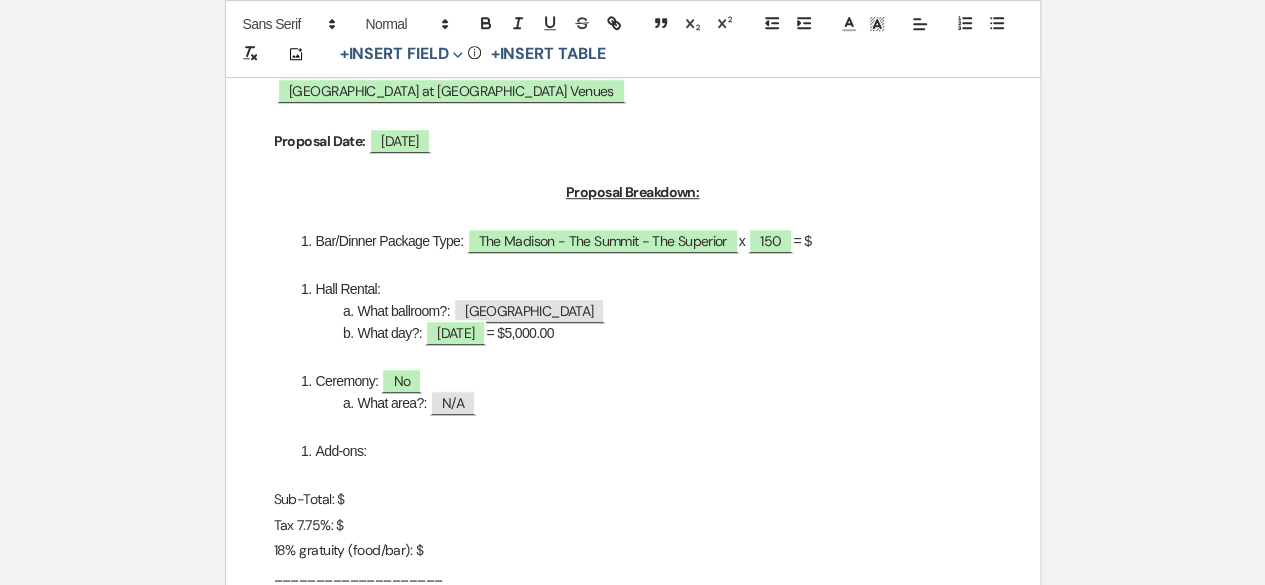 click on "Bar/Dinner Package Type:  ﻿
The Madison - The Summit - The Superior
﻿  x  ﻿
150
﻿  = $" at bounding box center [643, 241] 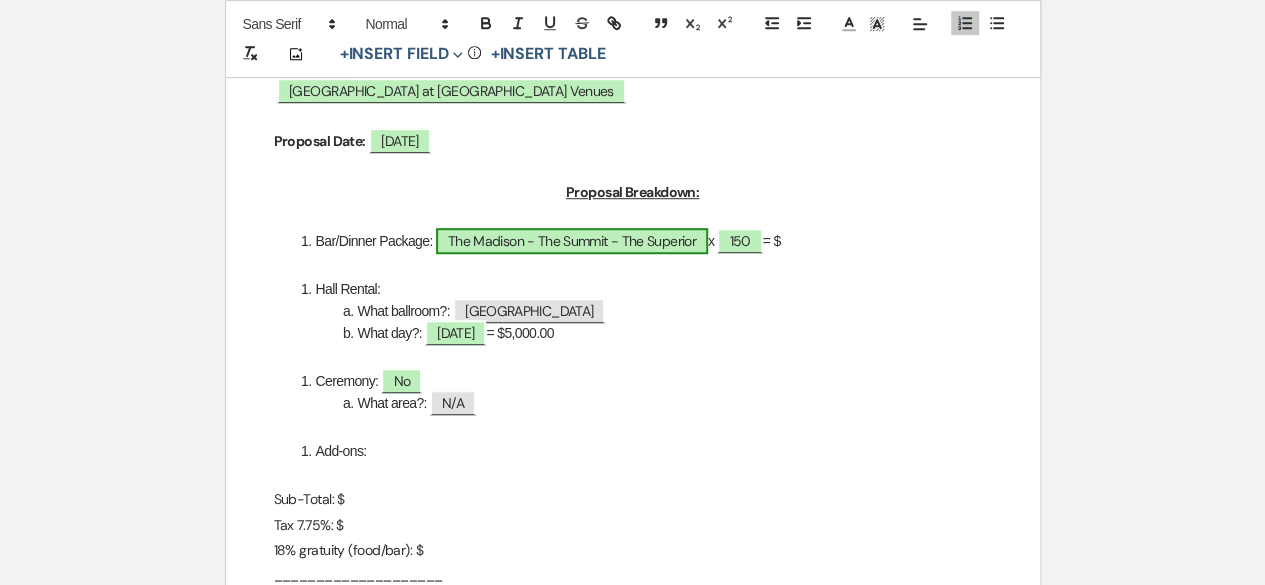 click on "The Madison - The Summit - The Superior" at bounding box center (572, 241) 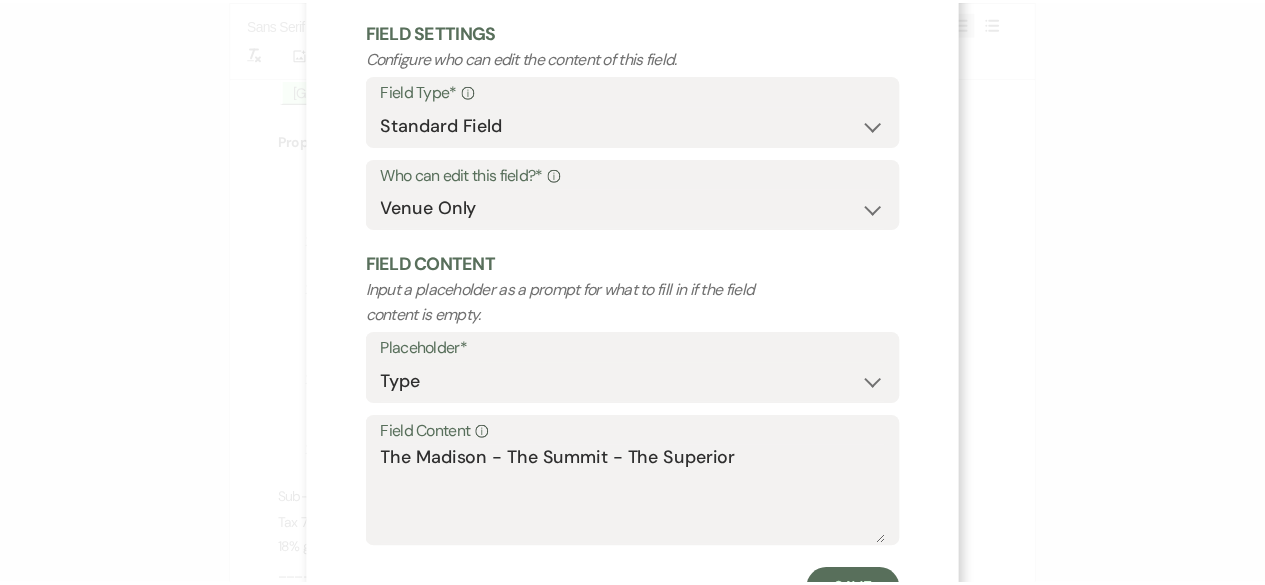 scroll, scrollTop: 190, scrollLeft: 0, axis: vertical 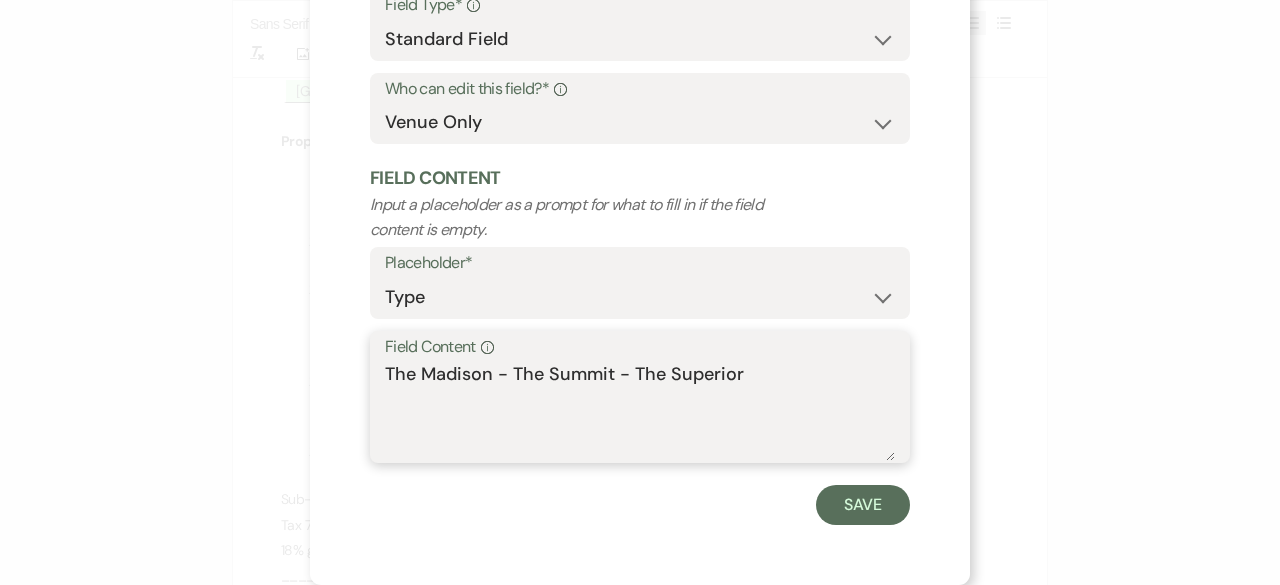drag, startPoint x: 761, startPoint y: 381, endPoint x: 314, endPoint y: 366, distance: 447.25162 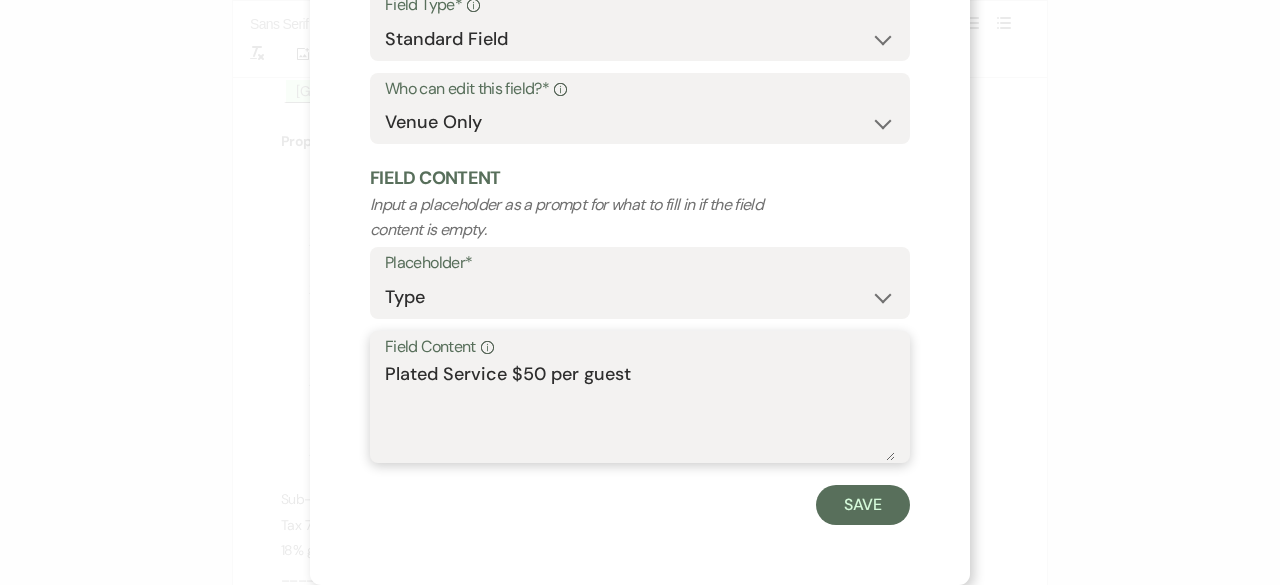 click on "Plated Service $50 per guest" at bounding box center [640, 411] 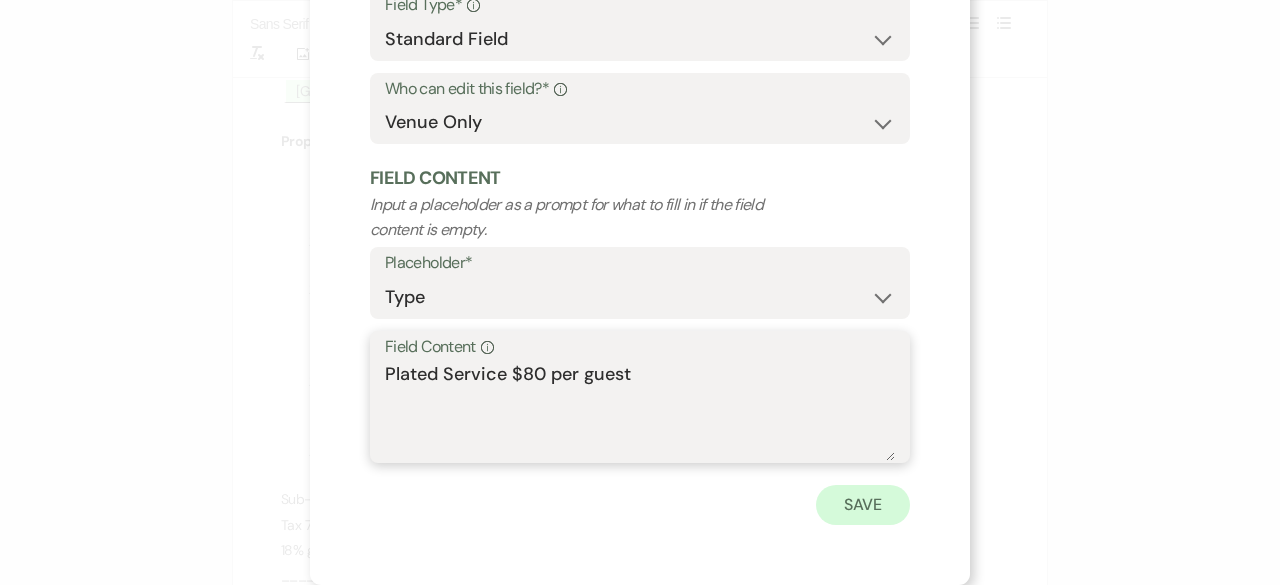 type on "Plated Service $80 per guest" 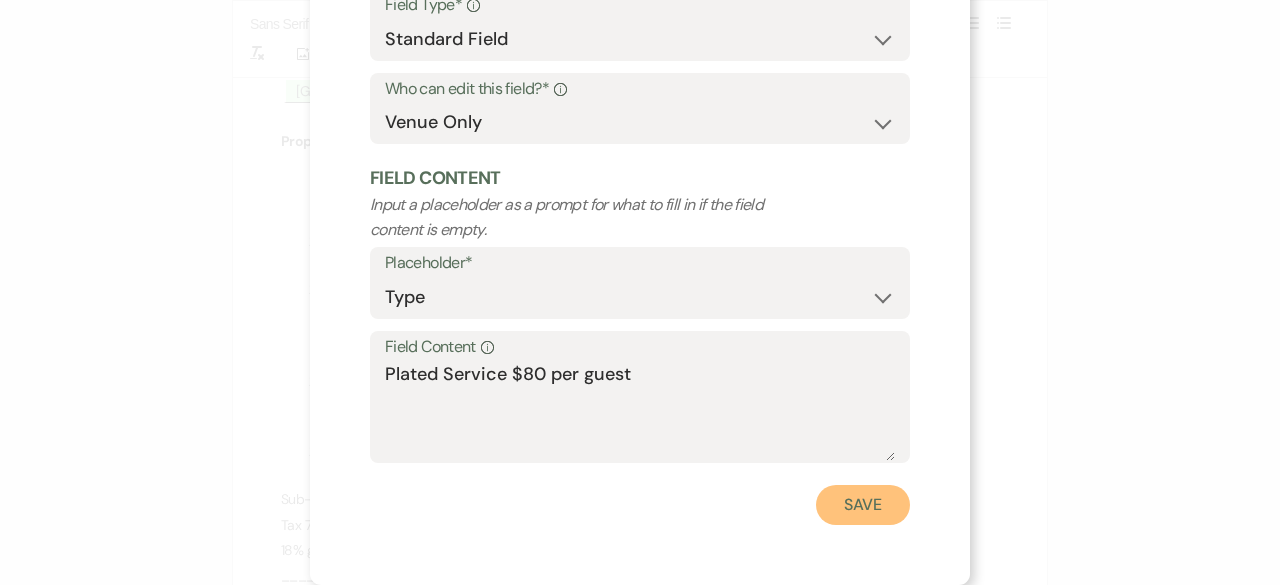 click on "Save" at bounding box center [863, 505] 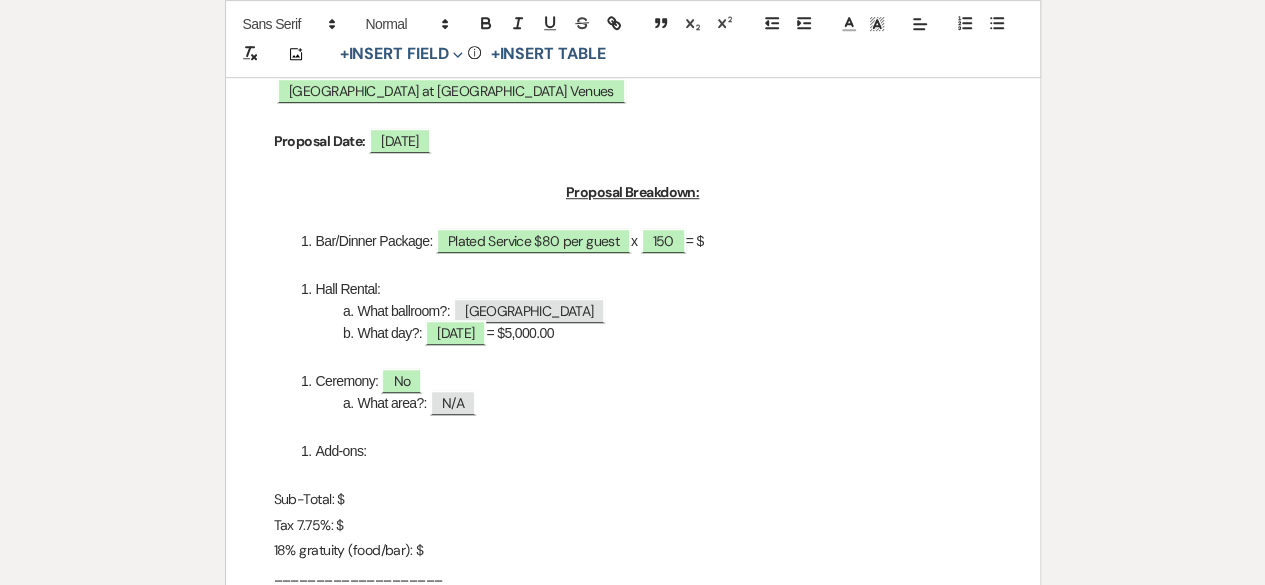 click on "Bar/Dinner Package:
Plated Service $80 per guest
x  ﻿
150
﻿  = $" at bounding box center [643, 241] 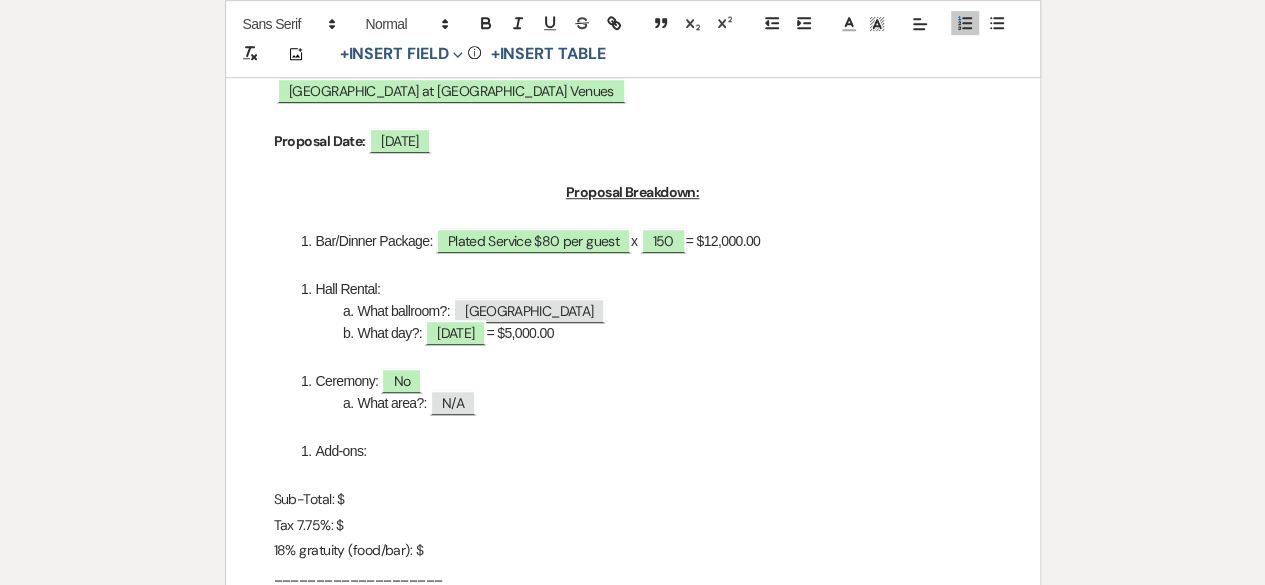 click on "Sub-Total: $" at bounding box center (633, 499) 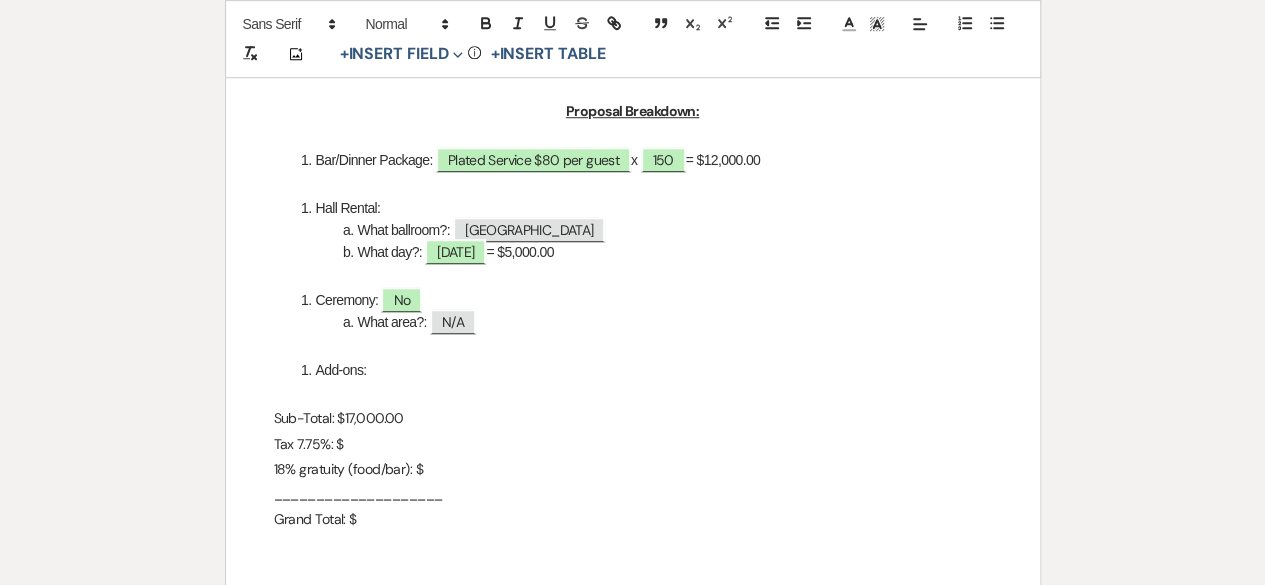 scroll, scrollTop: 700, scrollLeft: 0, axis: vertical 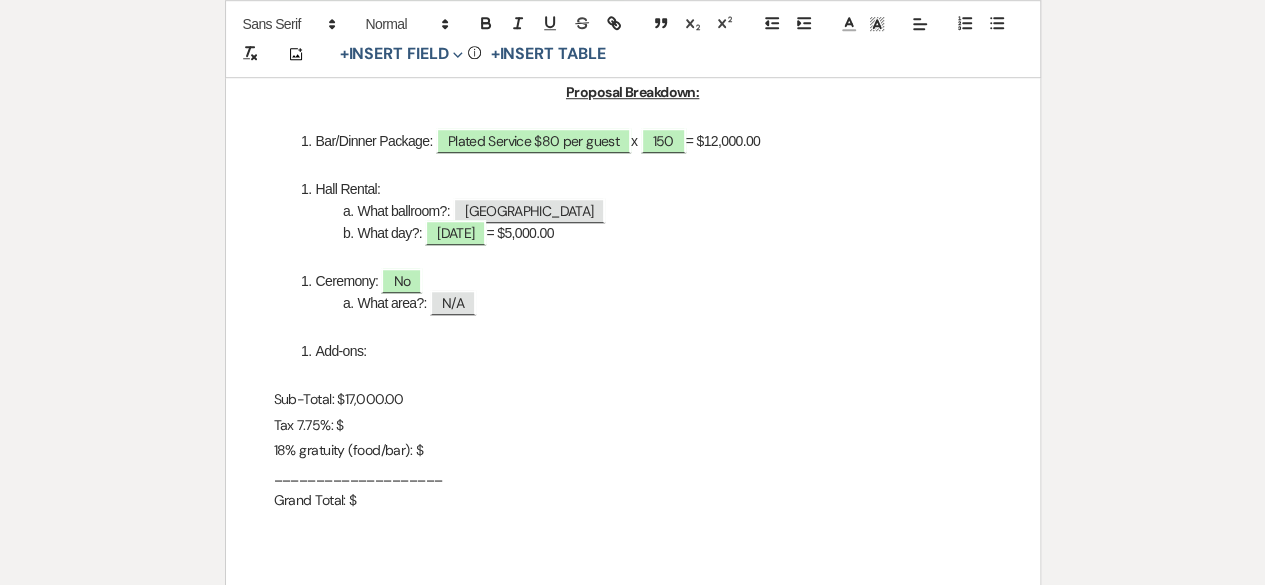 click on "18% gratuity (food/bar): $" at bounding box center (633, 450) 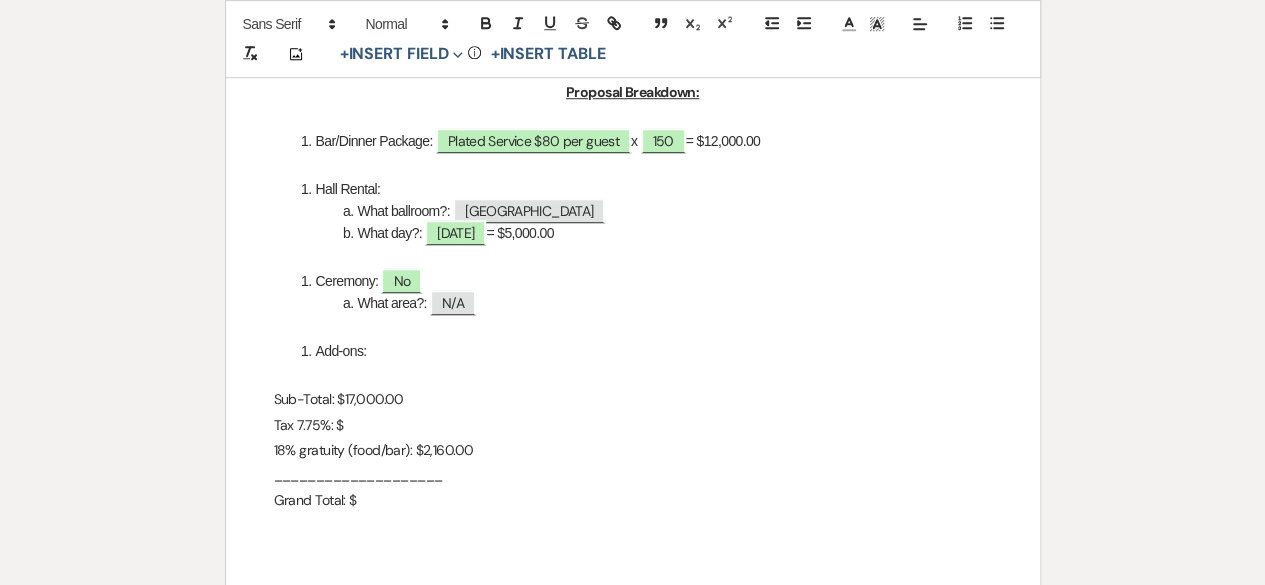 click on "Sub-Total: $17,000.00" at bounding box center [633, 399] 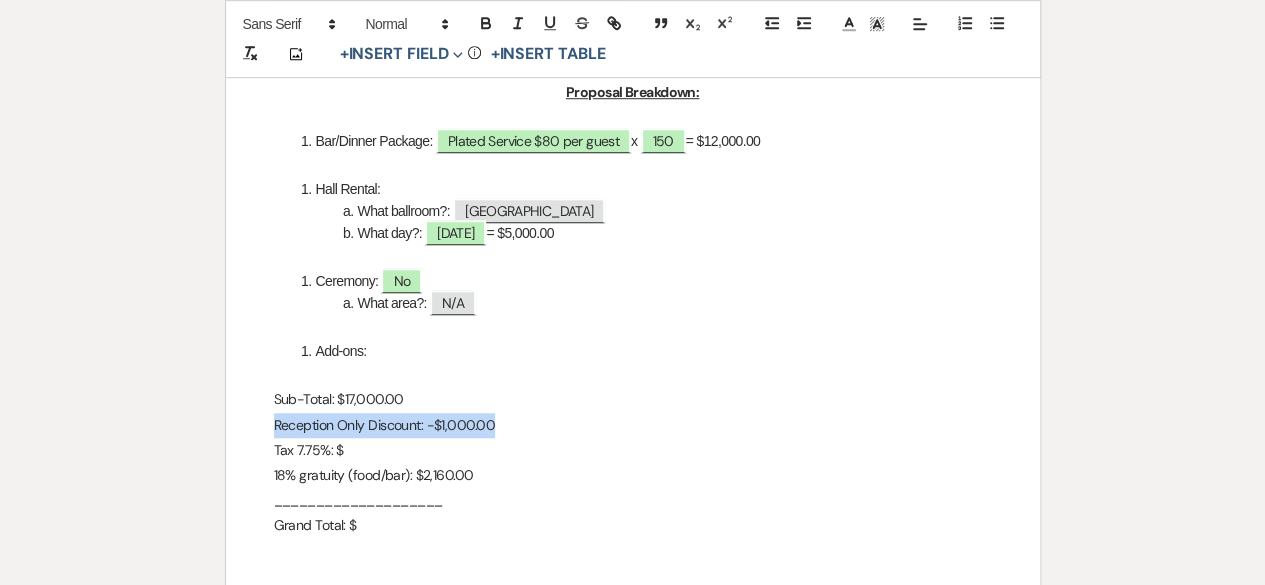 drag, startPoint x: 512, startPoint y: 431, endPoint x: 266, endPoint y: 432, distance: 246.00203 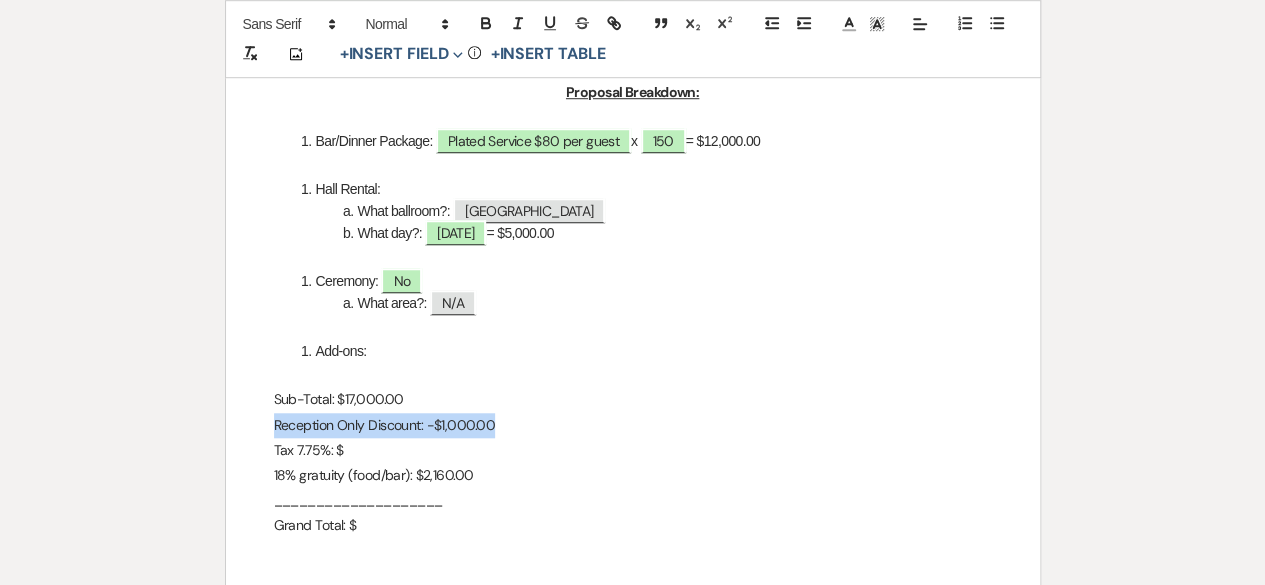 click on "City View Event Center Quote  [STREET_ADDRESS] 419-345-3802 [EMAIL_ADDRESS][DOMAIN_NAME] _____________________________________________________________________________ Client Information: ﻿
[PERSON_NAME]
﻿     ﻿
[DATE]
﻿   ﻿
Wedding
﻿ ﻿
[GEOGRAPHIC_DATA] at [GEOGRAPHIC_DATA] Venues
﻿   Proposal Date:
[DATE]
Proposal Breakdown:  Bar/Dinner Package:
Plated Service $80 per guest
x  ﻿
150
﻿  = $12,000.00 Hall Rental: What ballroom?:
[GEOGRAPHIC_DATA]
What day?:
[DATE]
= $5,000.00 Ceremony:
No
What area?:
N/A
Add-ons:  Sub-Total: $17,000.00 Reception Only Discount: -$1,000.00 Tax 7.75%: $ 18% gratuity (food/bar): $2,160.00 ____________________" at bounding box center [633, 153] 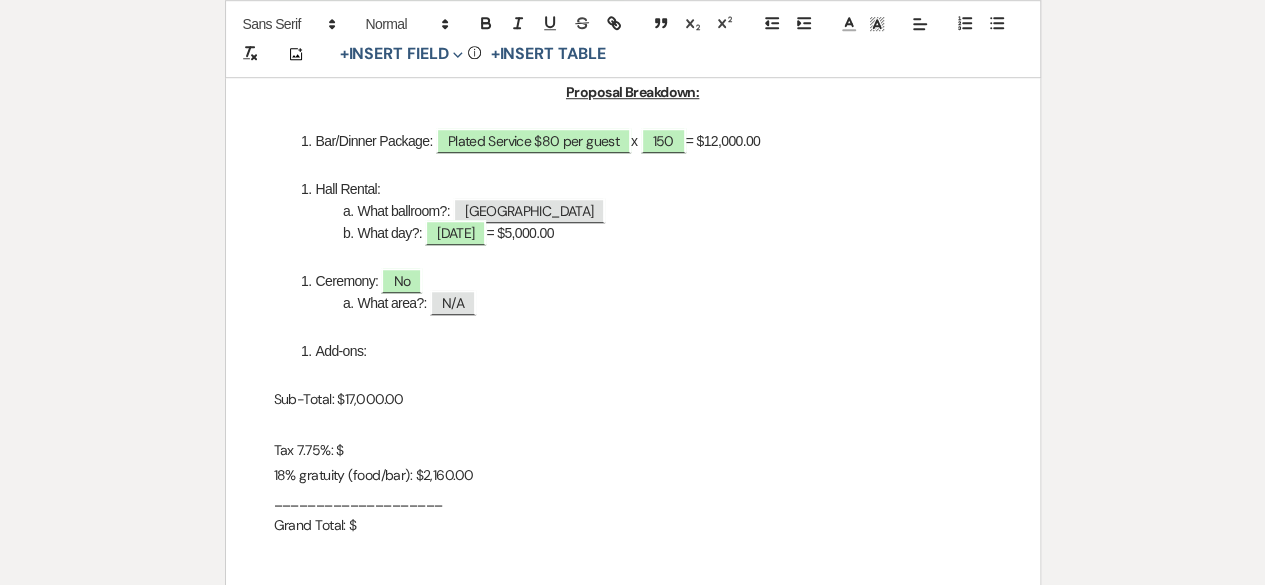 click on "Add-ons:" at bounding box center (643, 351) 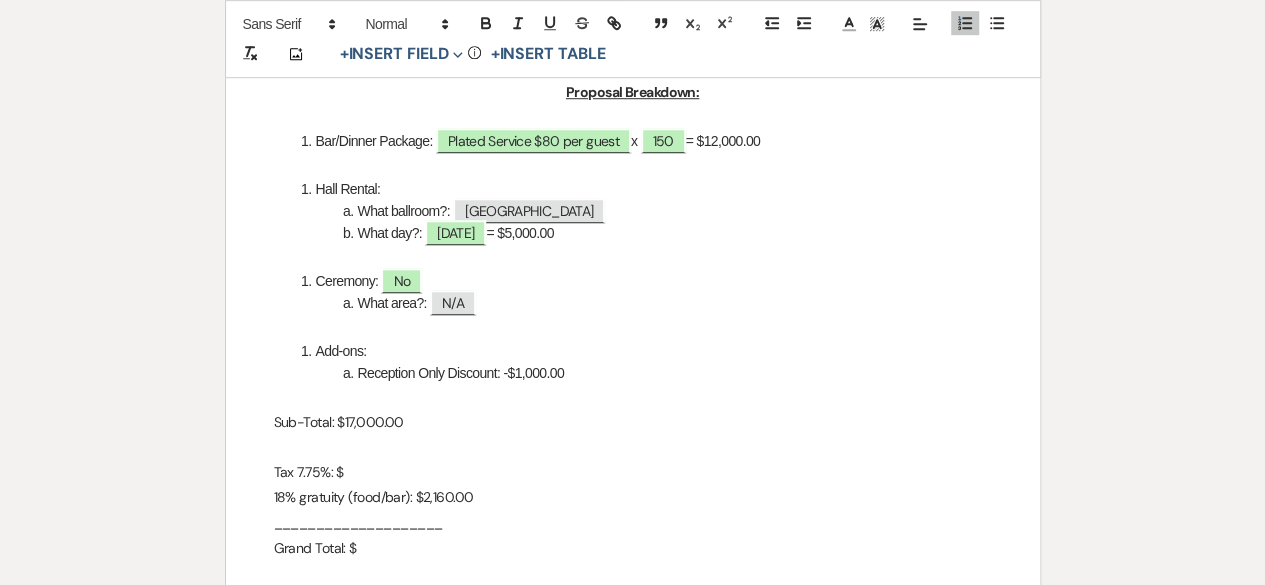 click on "Sub-Total: $17,000.00" at bounding box center (633, 422) 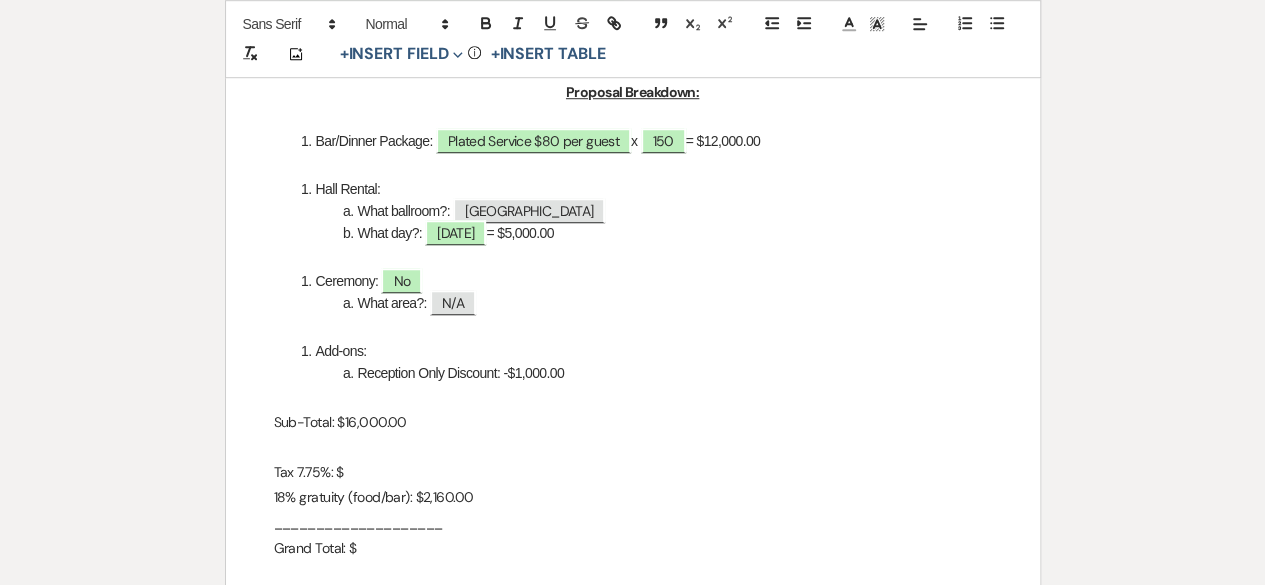 drag, startPoint x: 270, startPoint y: 457, endPoint x: 430, endPoint y: 512, distance: 169.18924 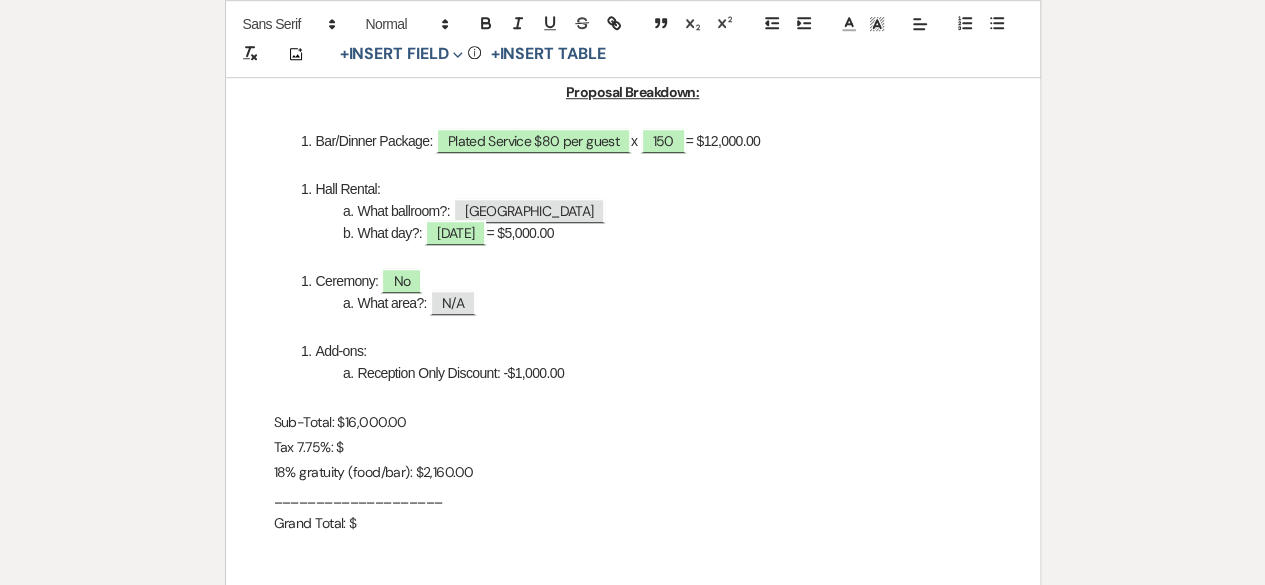 click on "Tax 7.75%: $" at bounding box center [633, 447] 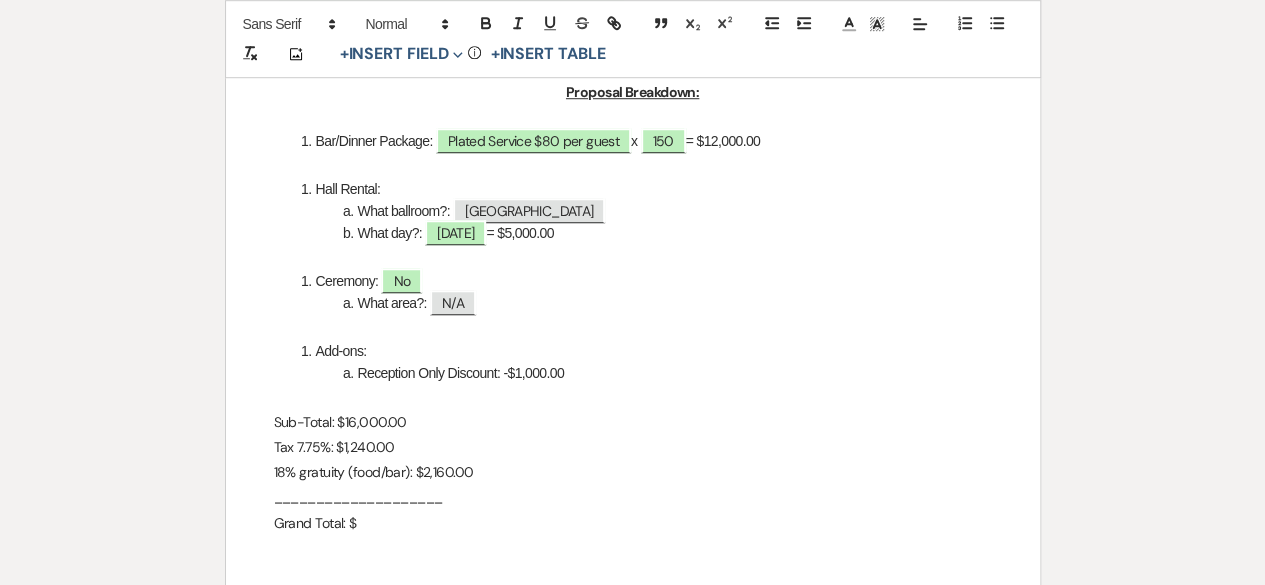 click on "Grand Total: $" at bounding box center (633, 523) 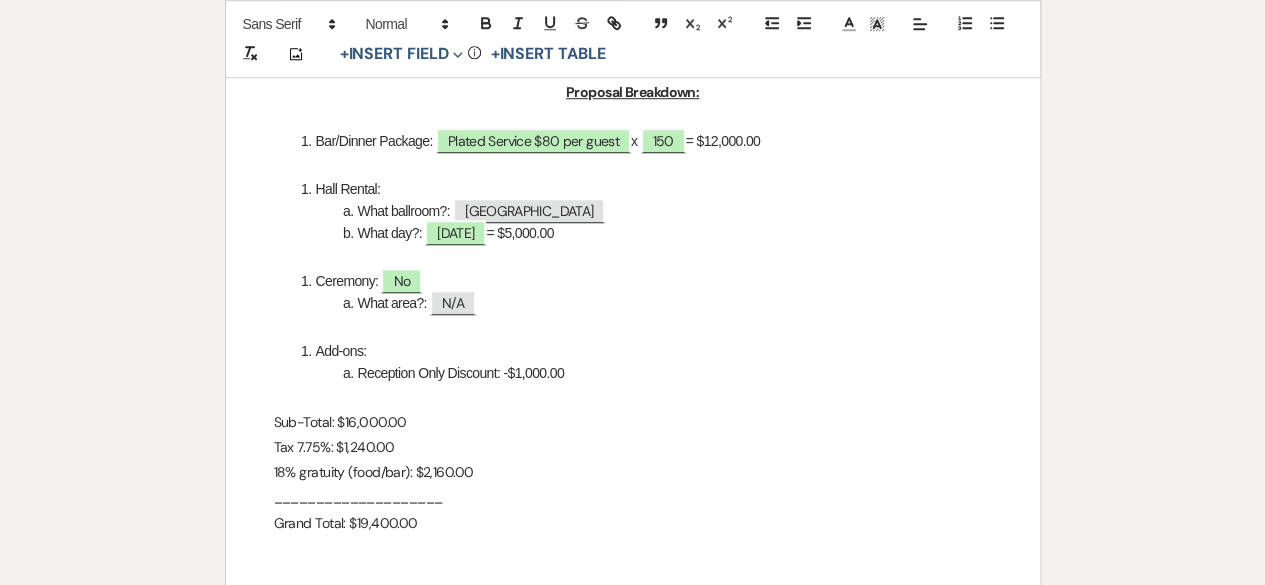 click on "Reception Only Discount: -$1,000.00" at bounding box center (643, 373) 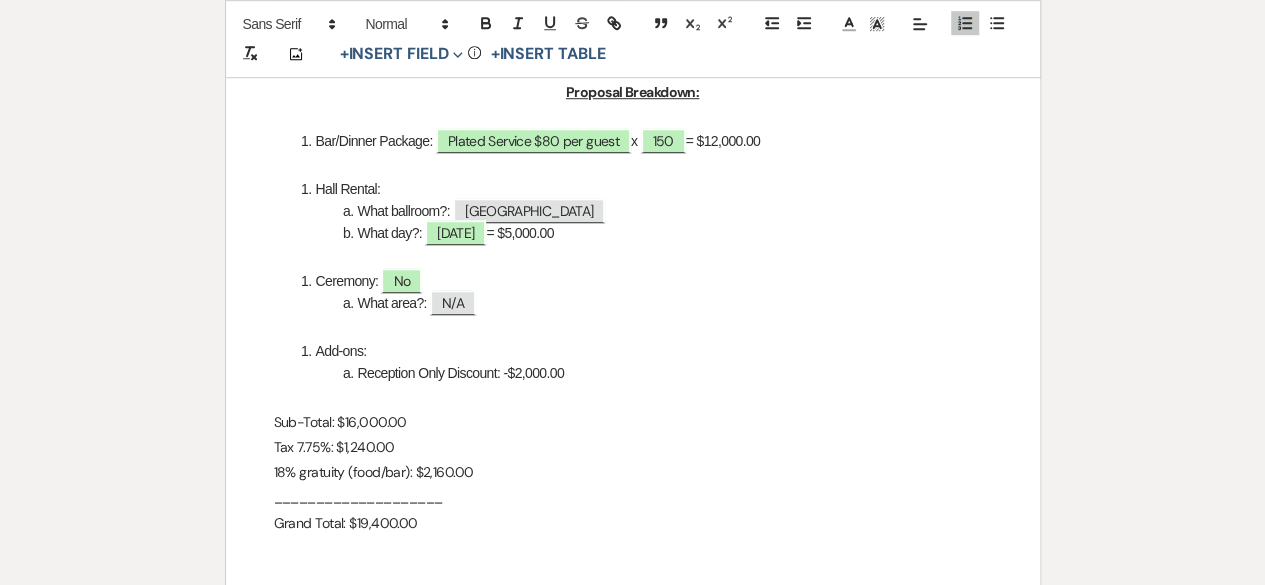 click on "Sub-Total: $16,000.00" at bounding box center [633, 422] 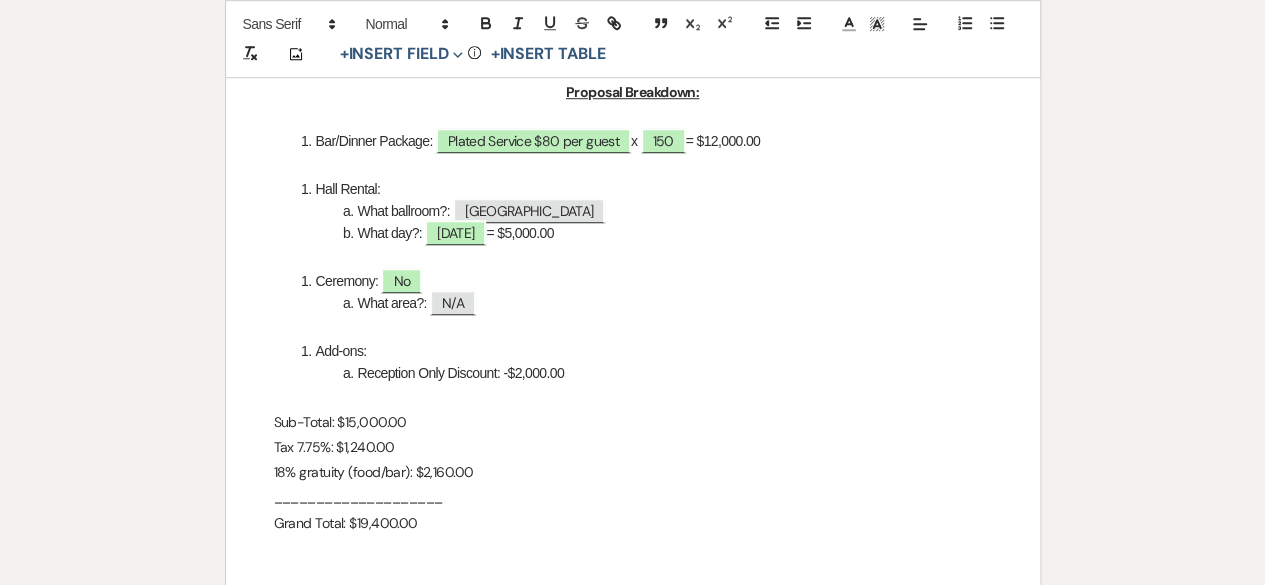 click on "Tax 7.75%: $1,240.00" at bounding box center [633, 447] 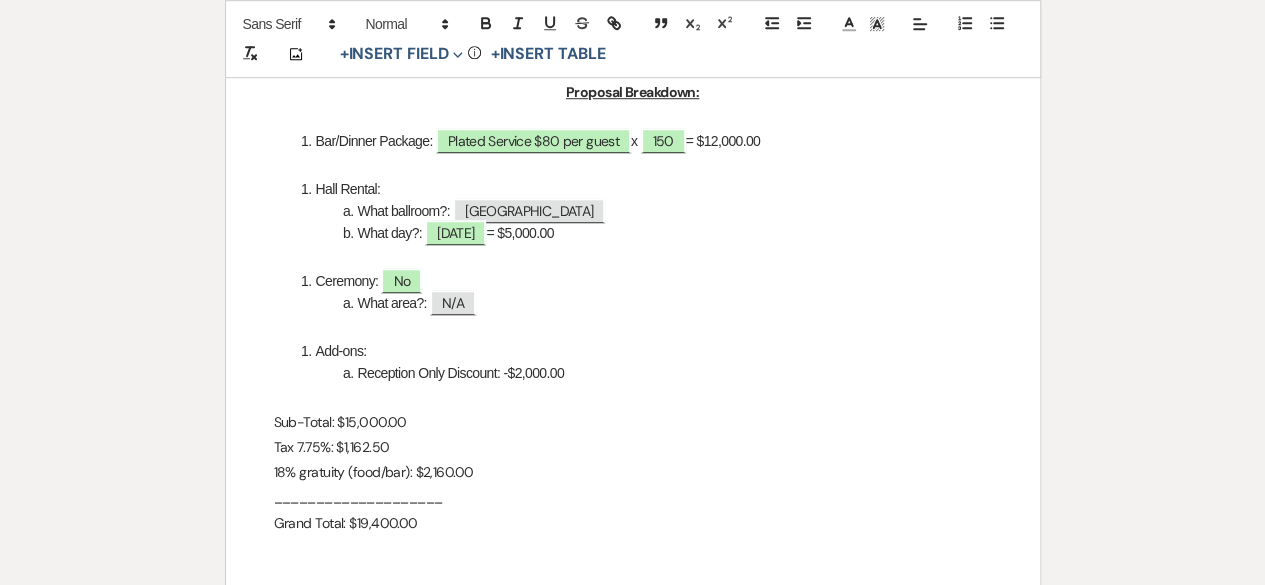 click on "Grand Total: $19,400.00" at bounding box center [633, 523] 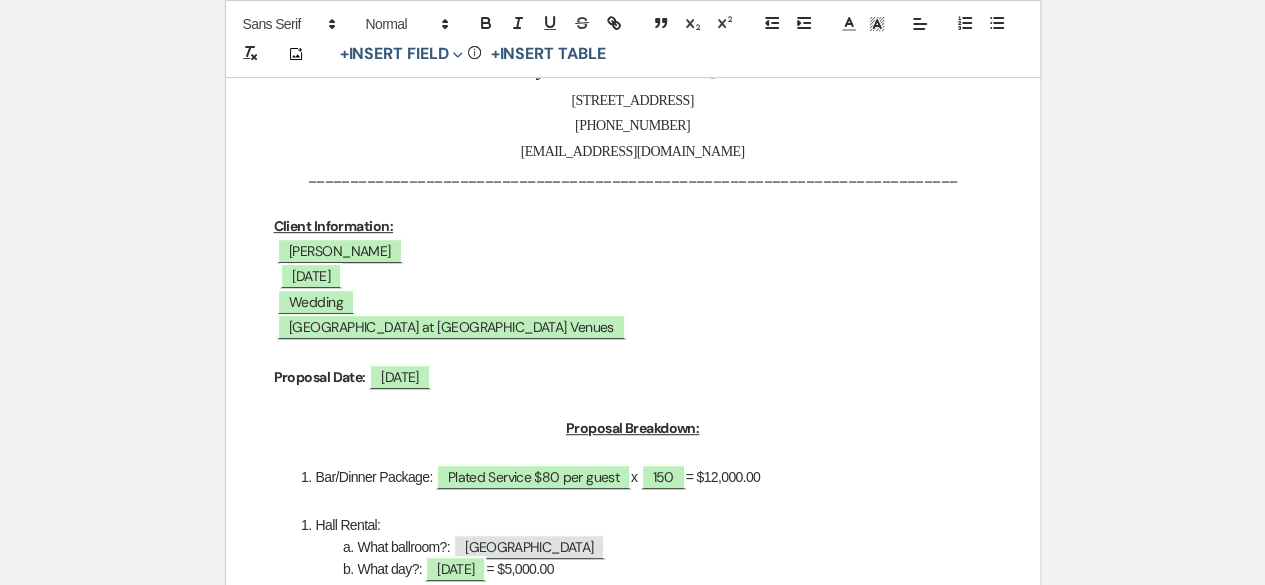 scroll, scrollTop: 0, scrollLeft: 0, axis: both 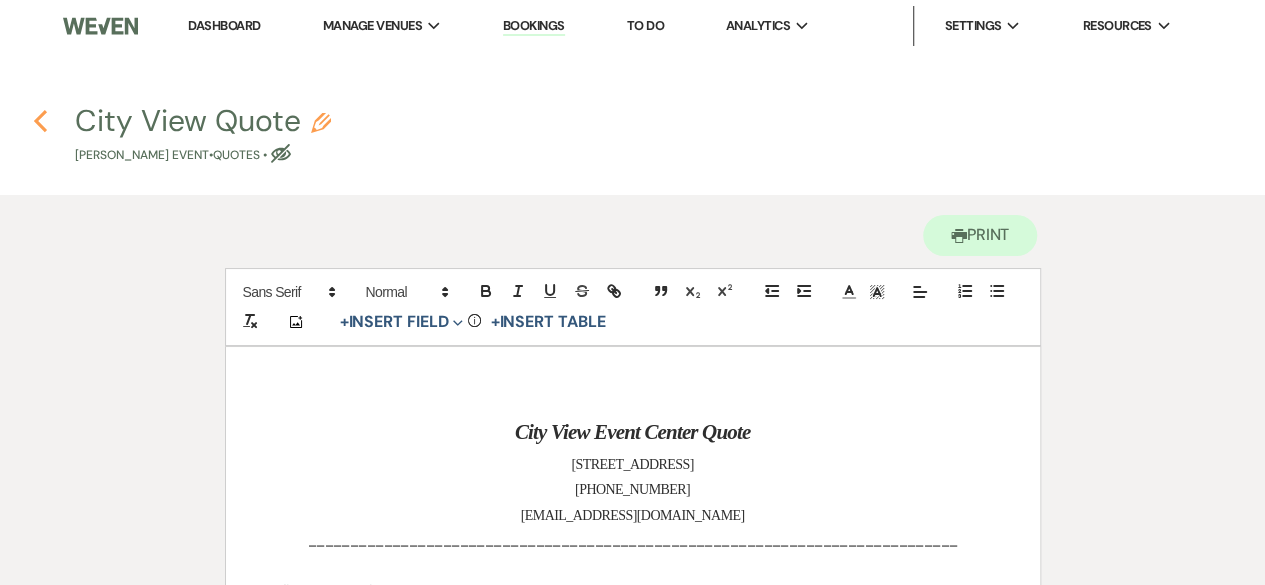 click 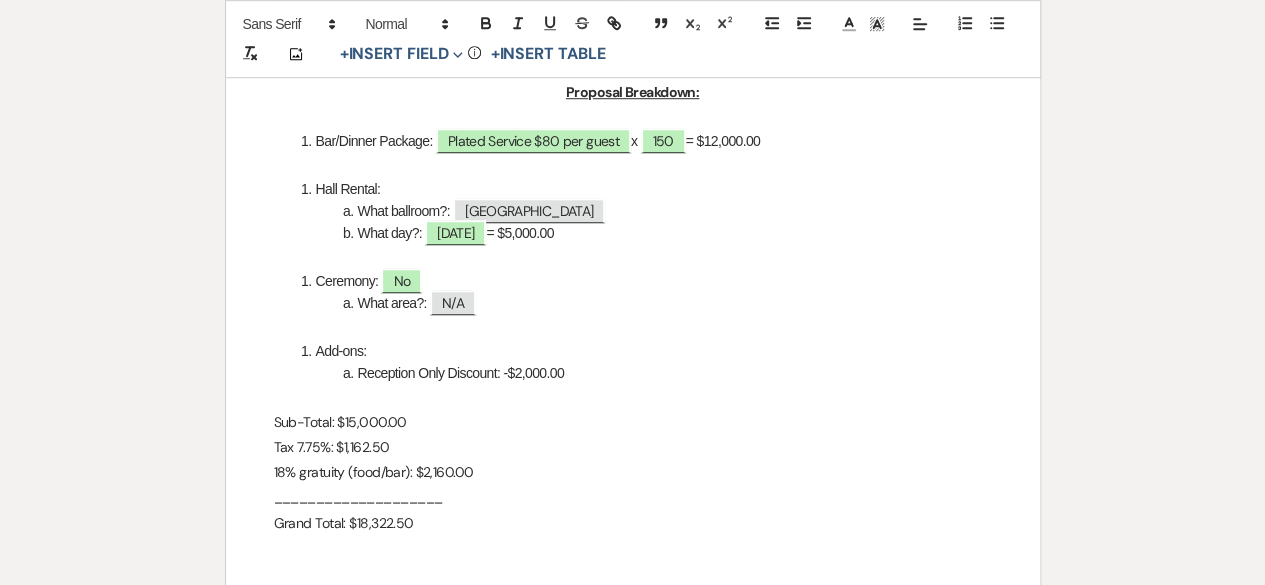 select on "5" 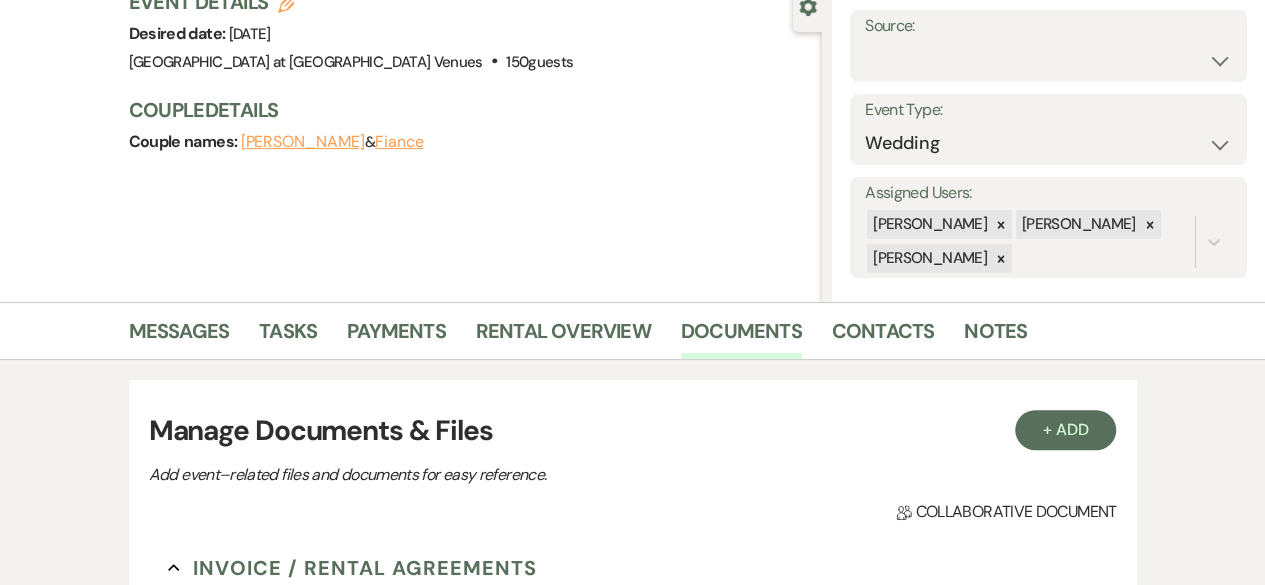scroll, scrollTop: 0, scrollLeft: 0, axis: both 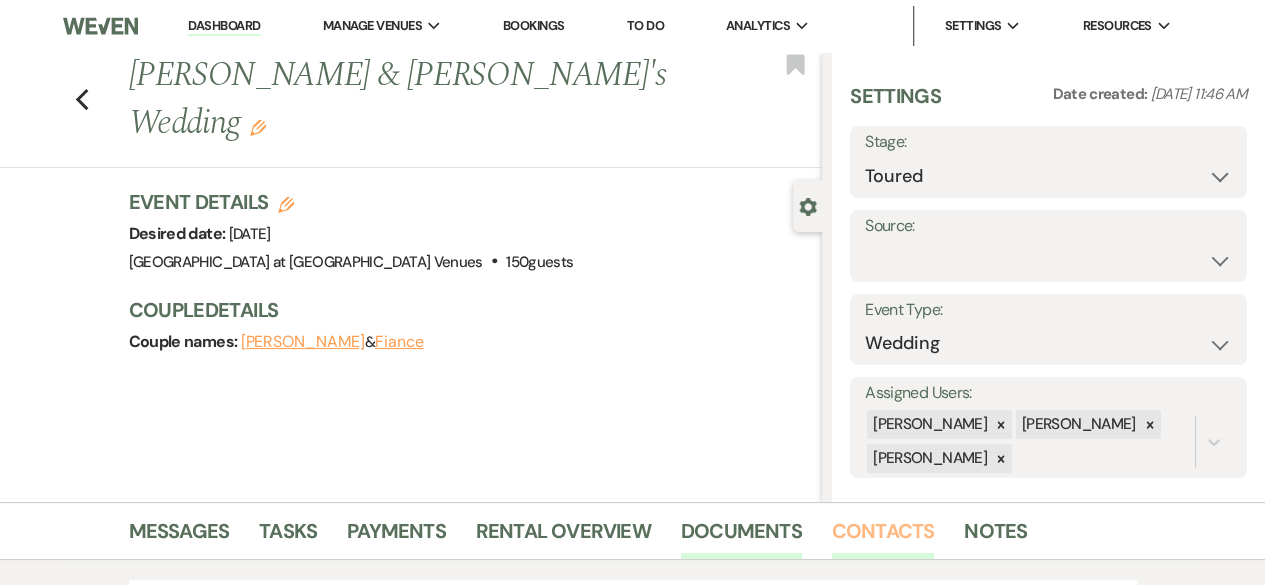 click on "Contacts" at bounding box center (883, 537) 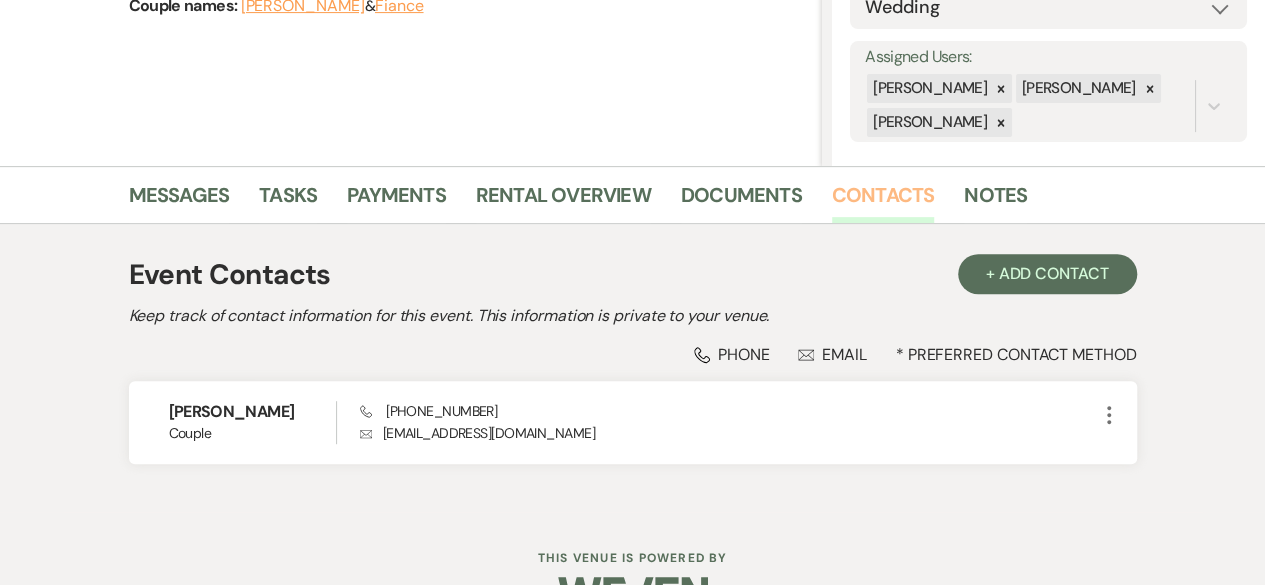 scroll, scrollTop: 391, scrollLeft: 0, axis: vertical 